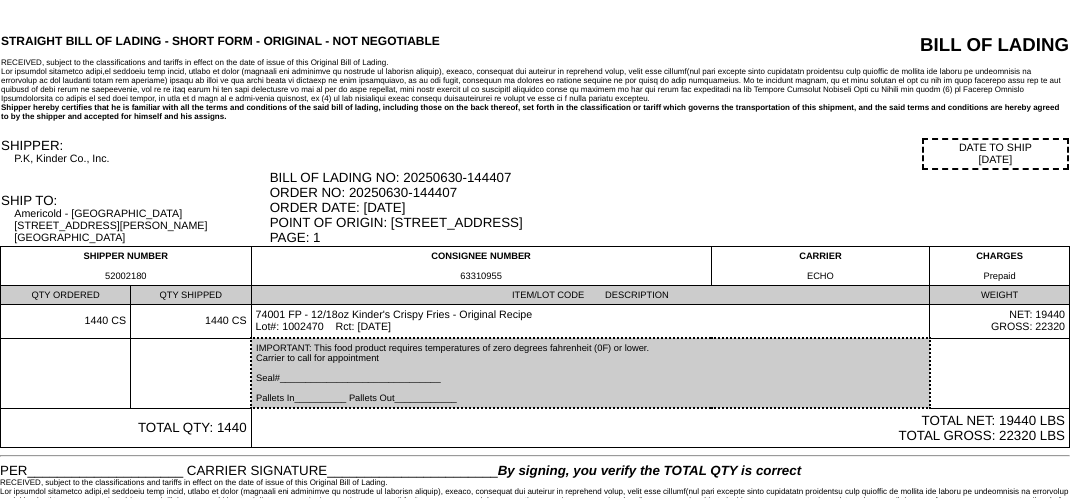 scroll, scrollTop: 0, scrollLeft: 0, axis: both 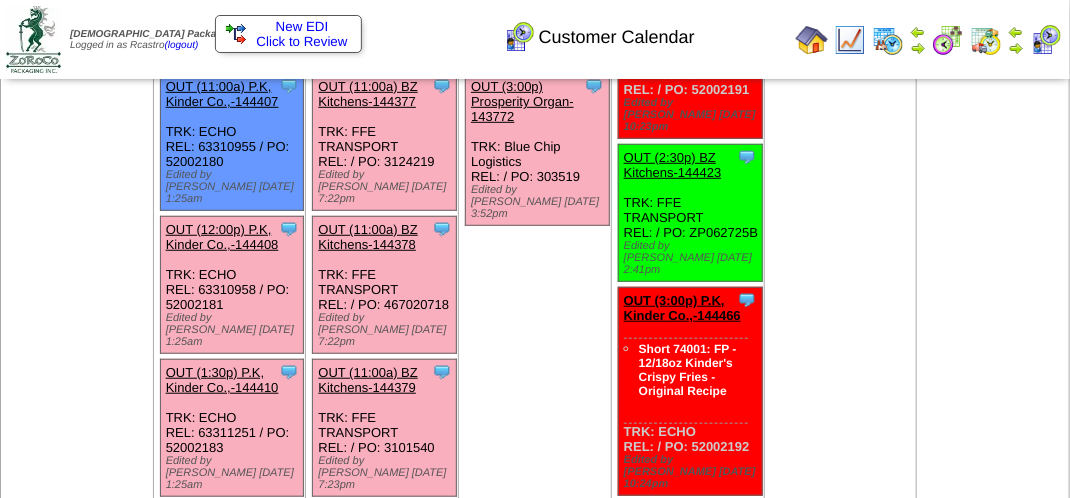 click on "OUT
(12:00p)
P.K, Kinder Co.,-144408" at bounding box center (222, 237) 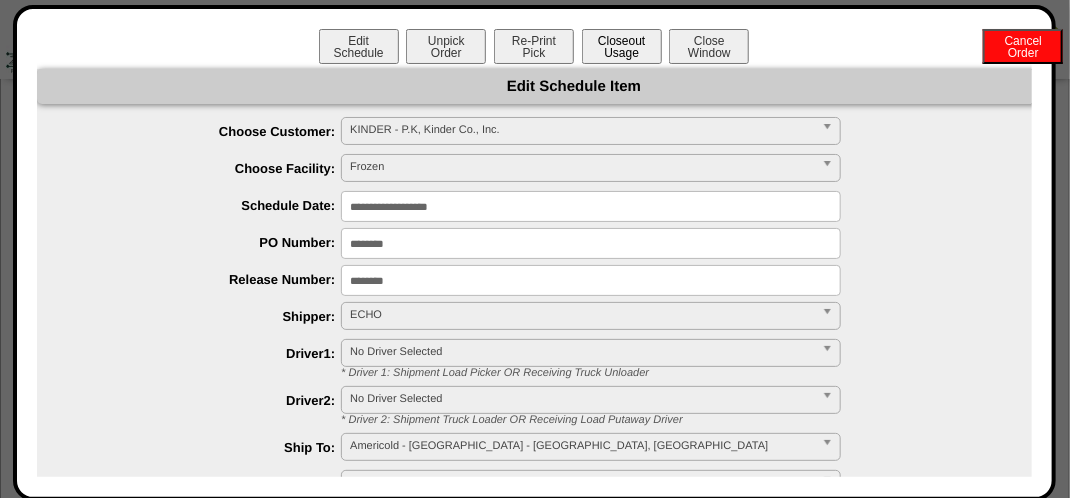 click on "Closeout Usage" at bounding box center [622, 46] 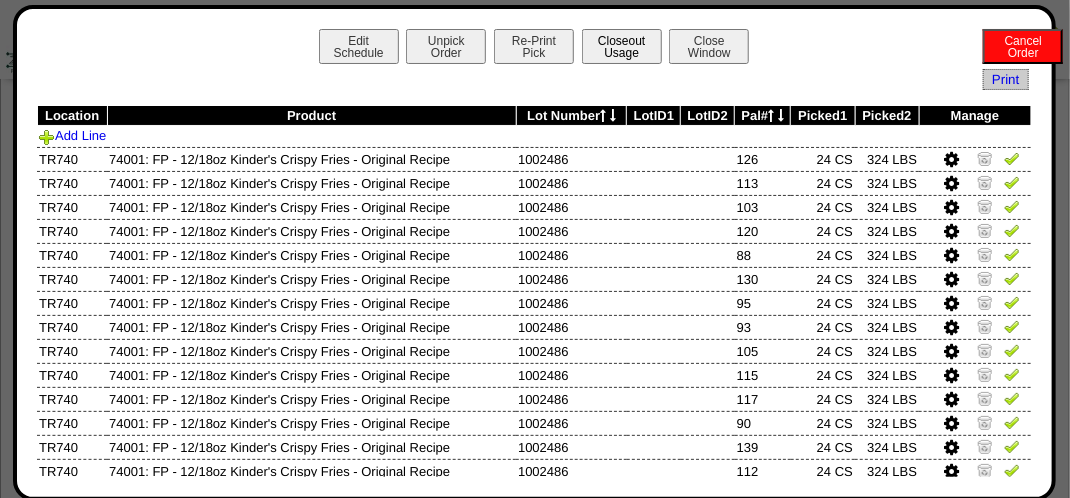 click on "Closeout Usage" at bounding box center [622, 46] 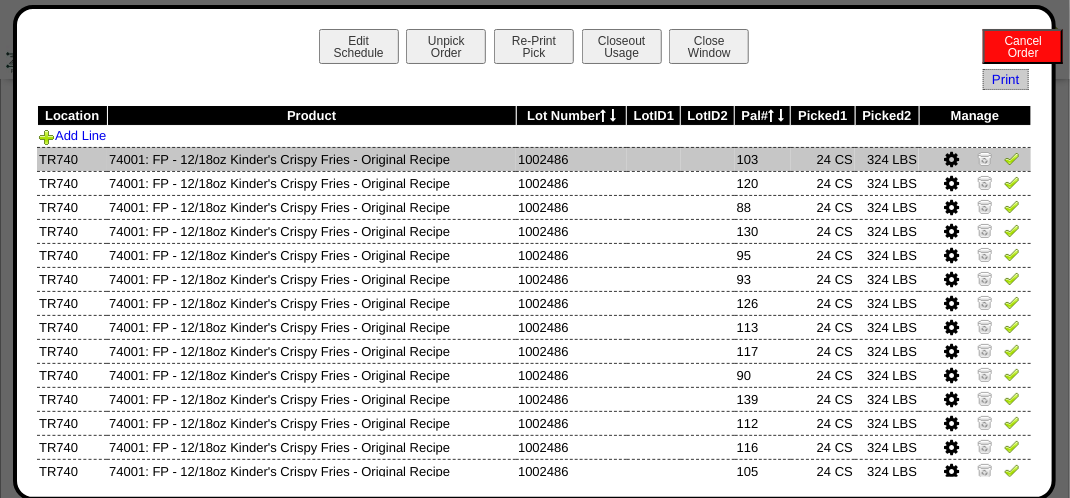click at bounding box center [1012, 158] 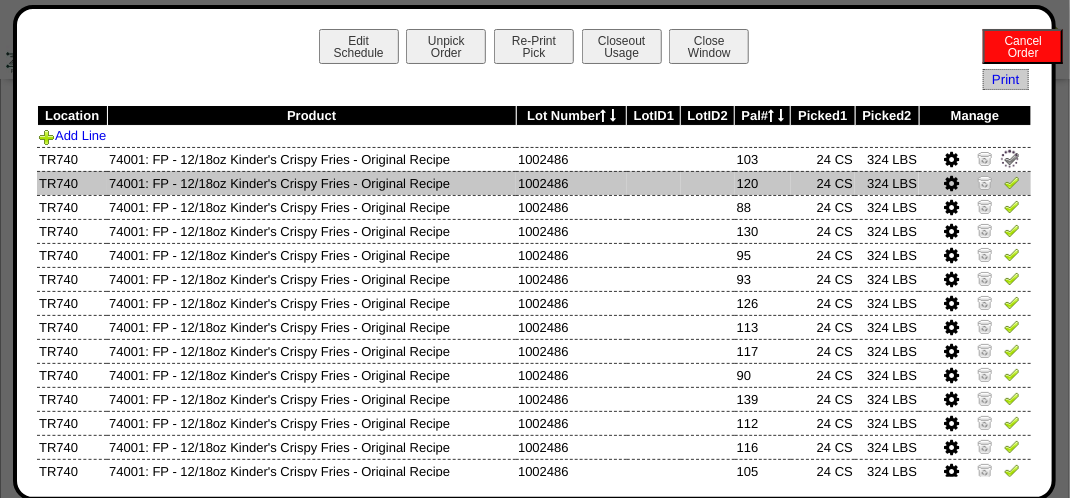 click at bounding box center [1012, 182] 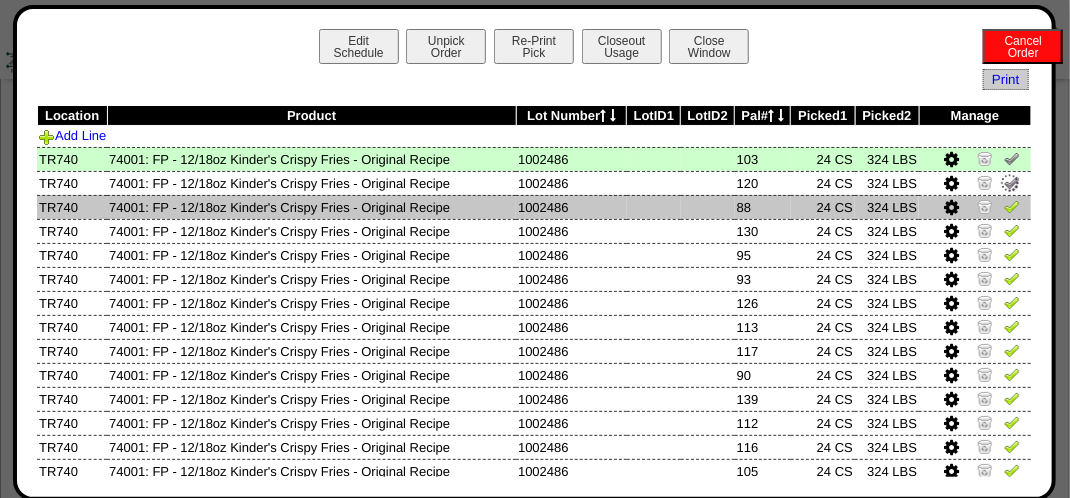 click at bounding box center (1012, 206) 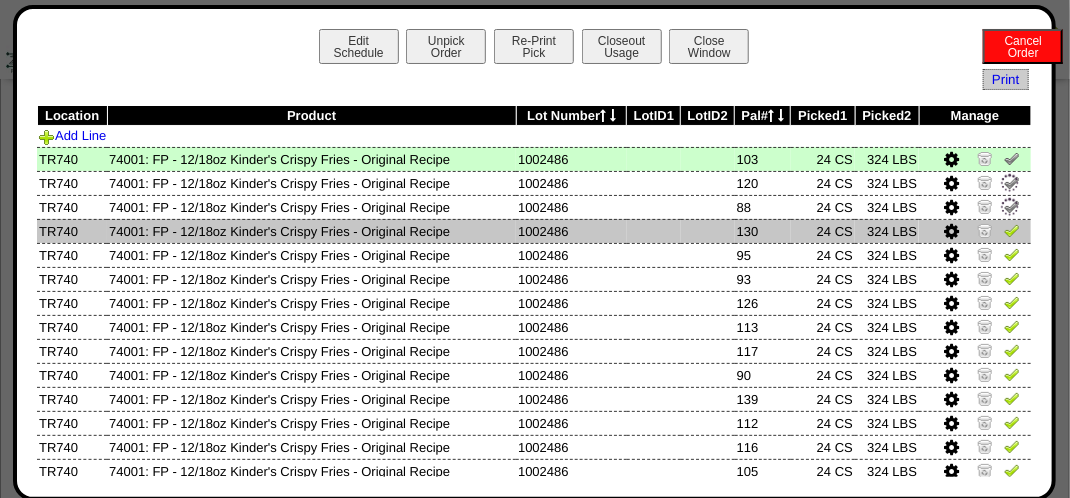 click at bounding box center (1012, 230) 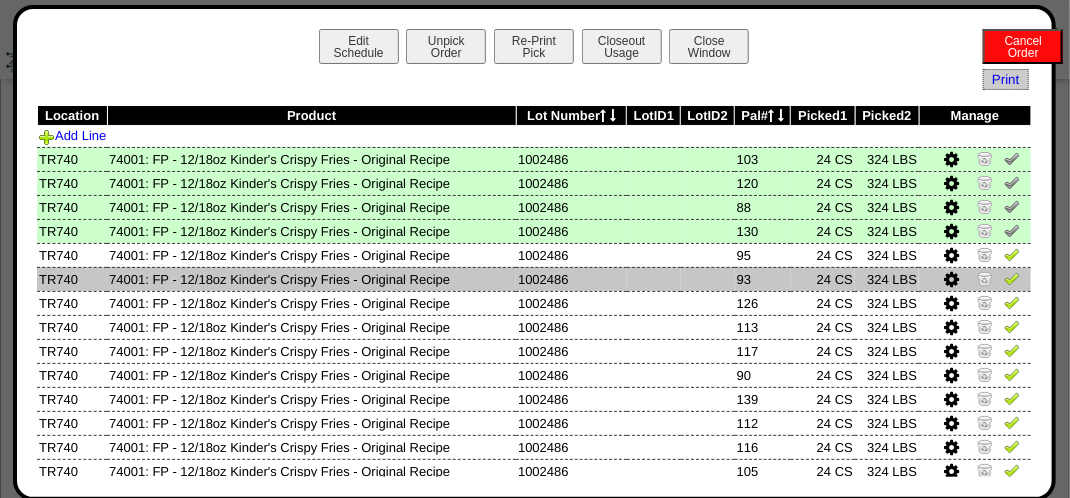 click at bounding box center (1012, 278) 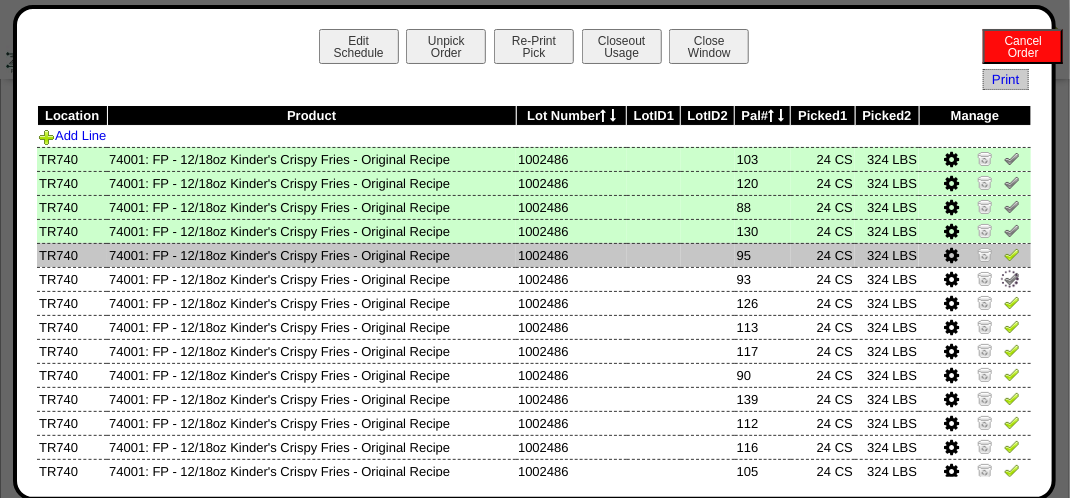 click at bounding box center [1012, 254] 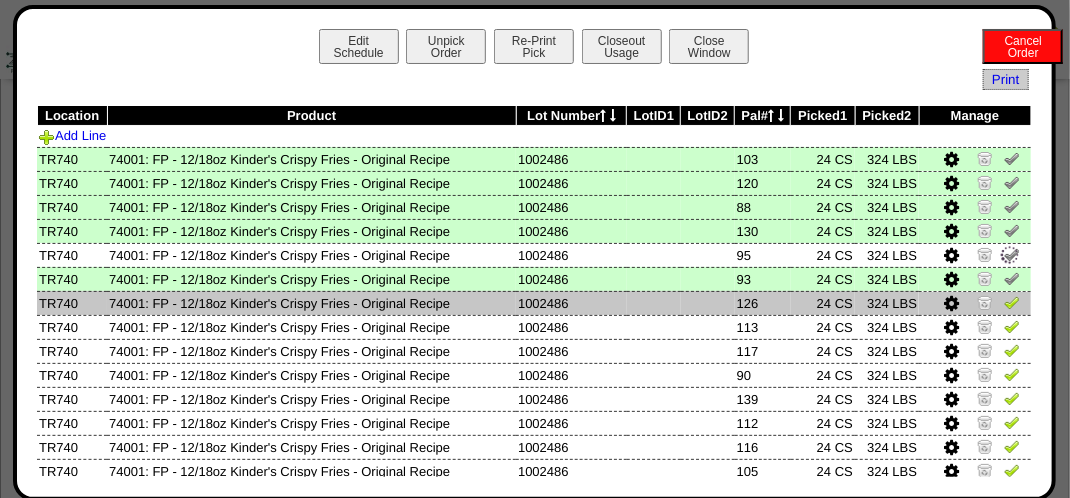 click at bounding box center [1012, 302] 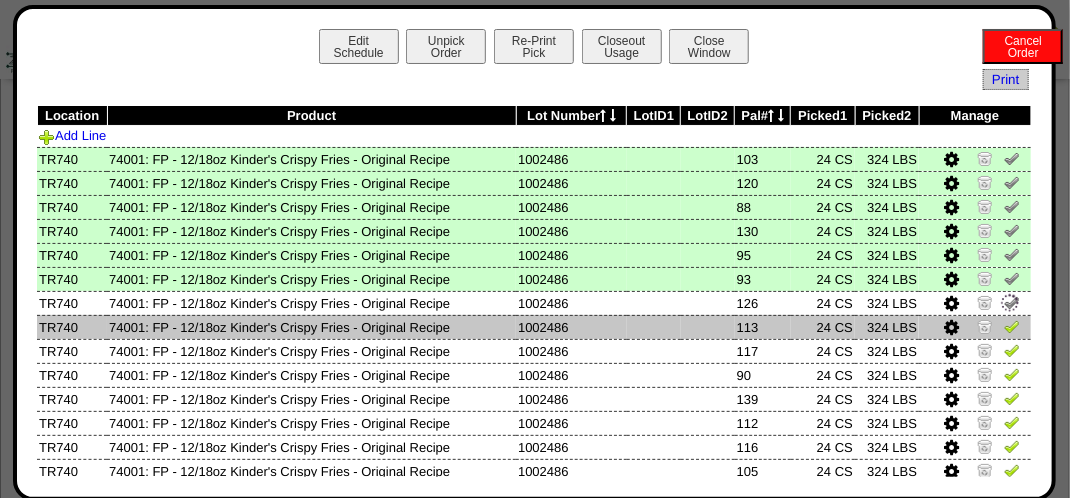 click at bounding box center [1012, 326] 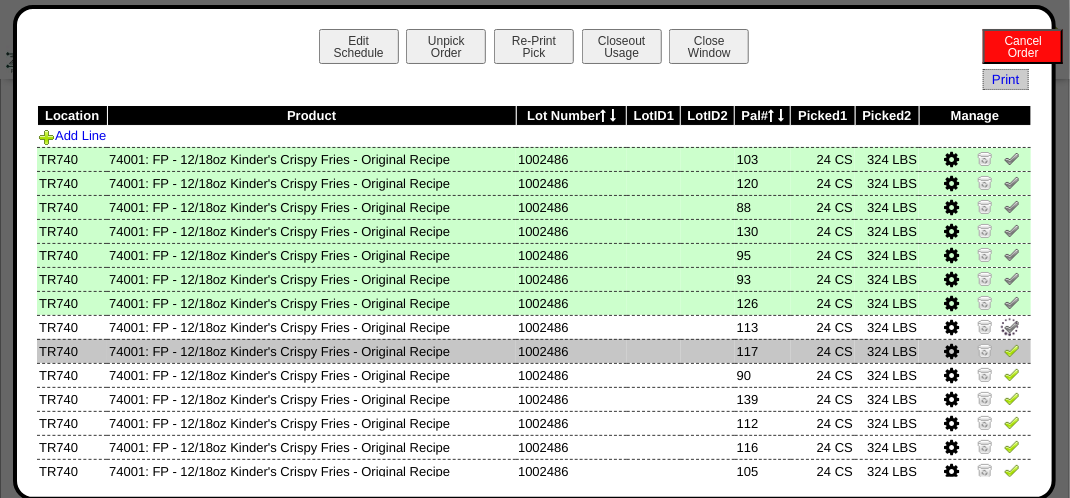 click at bounding box center (1012, 350) 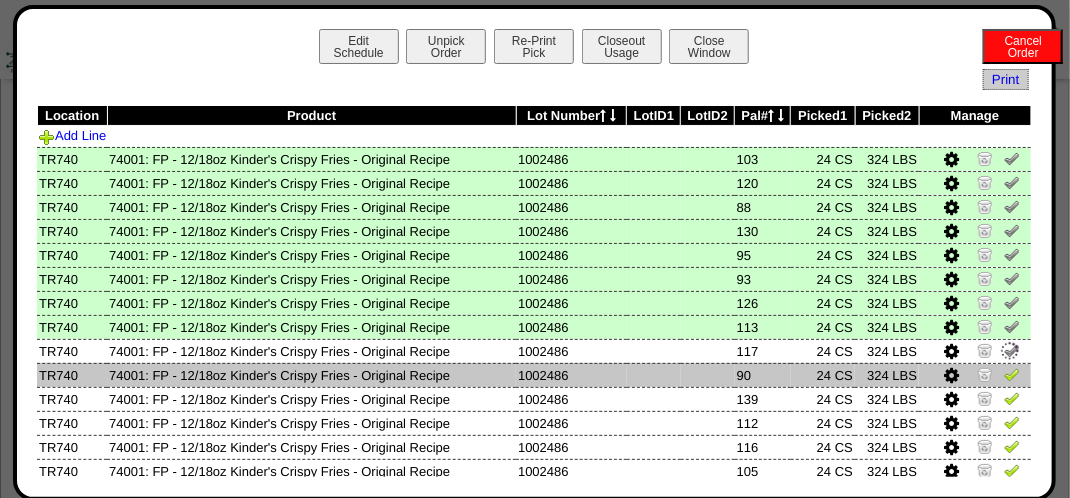 click at bounding box center [1012, 374] 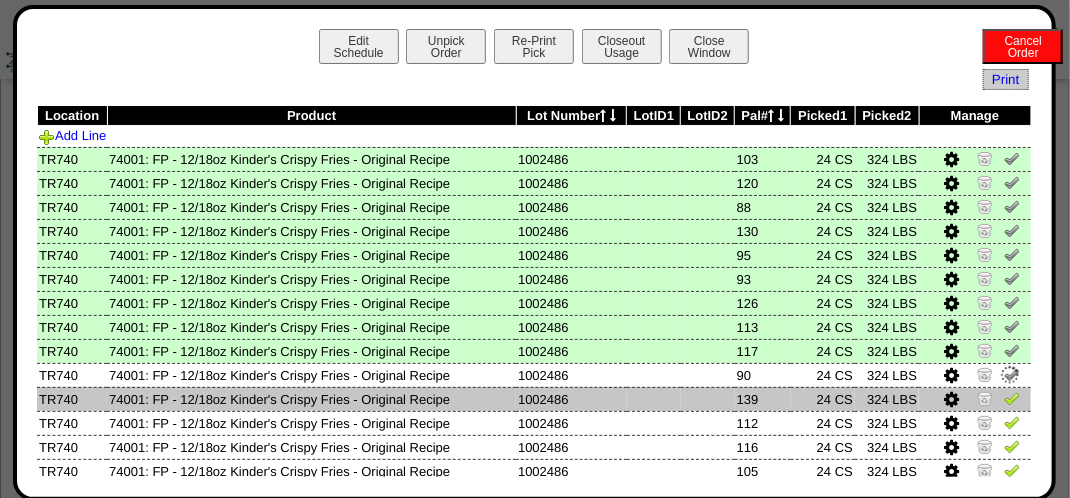 click at bounding box center [1012, 398] 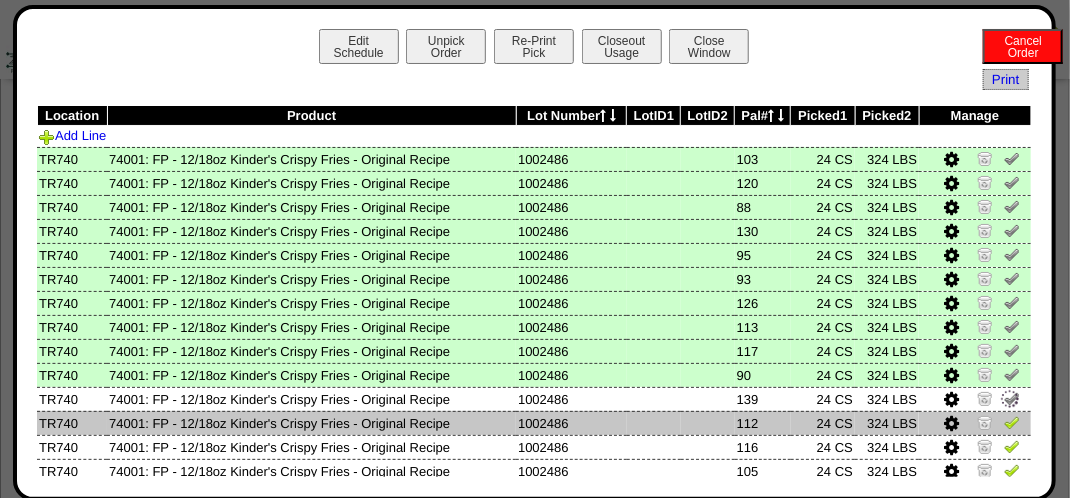 click at bounding box center [1012, 422] 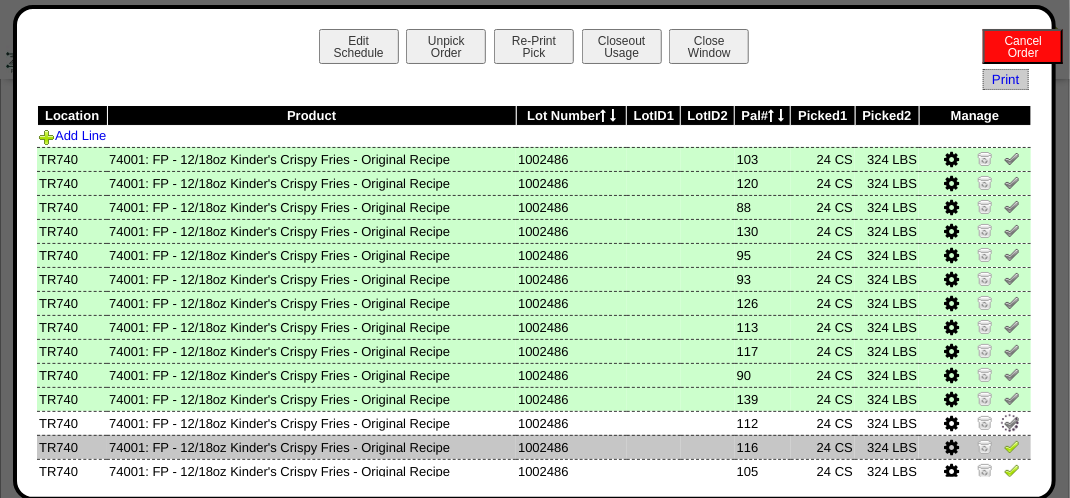 click at bounding box center (1012, 446) 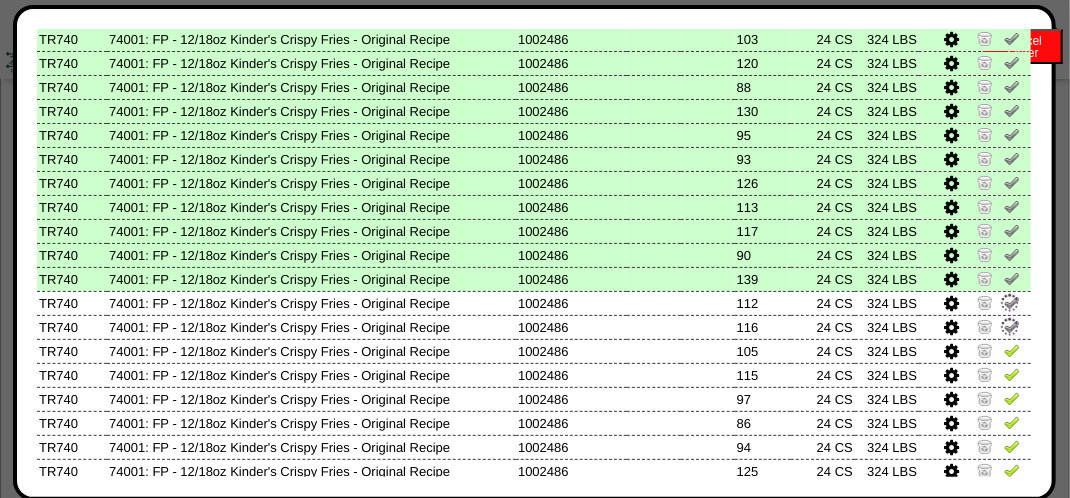 scroll, scrollTop: 200, scrollLeft: 0, axis: vertical 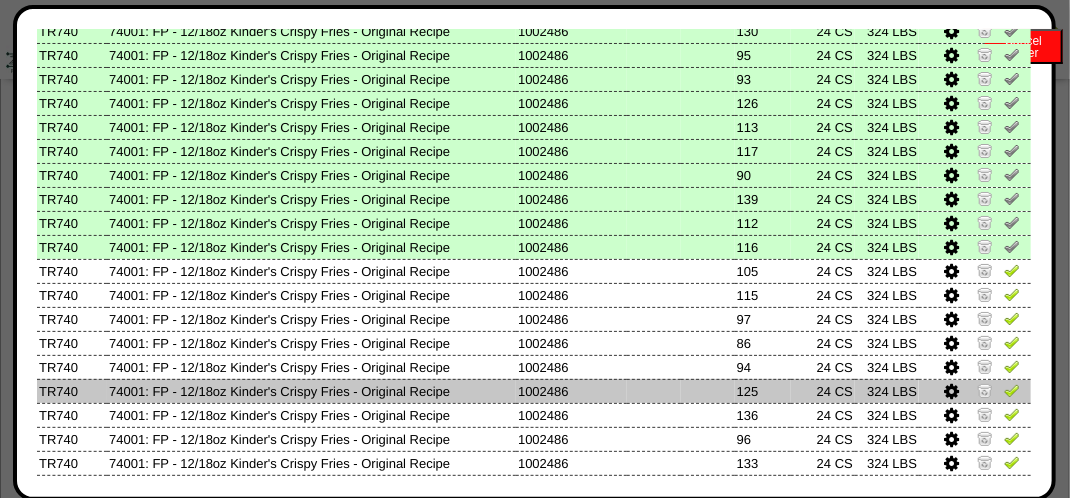 click at bounding box center (1012, 390) 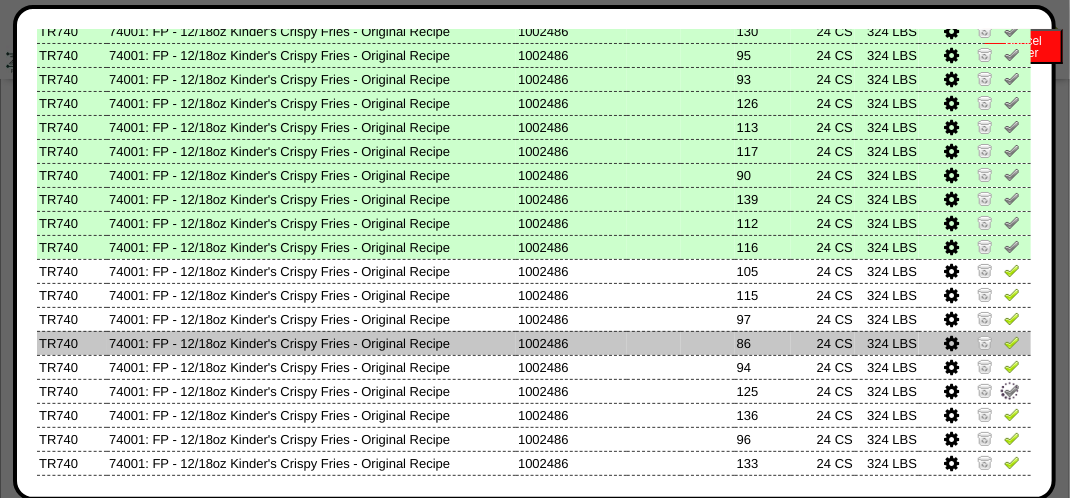 drag, startPoint x: 1007, startPoint y: 373, endPoint x: 998, endPoint y: 355, distance: 20.12461 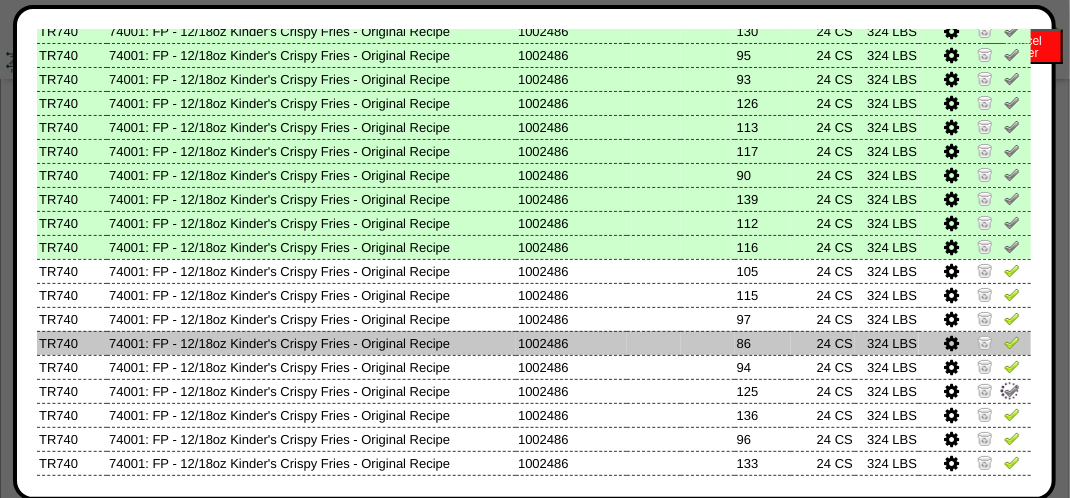 click at bounding box center (975, 367) 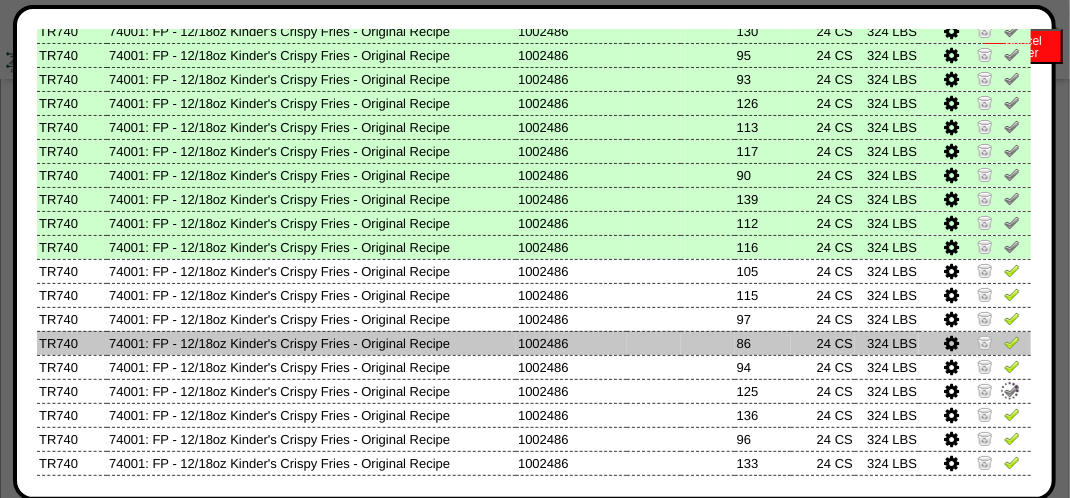 click at bounding box center (1012, 342) 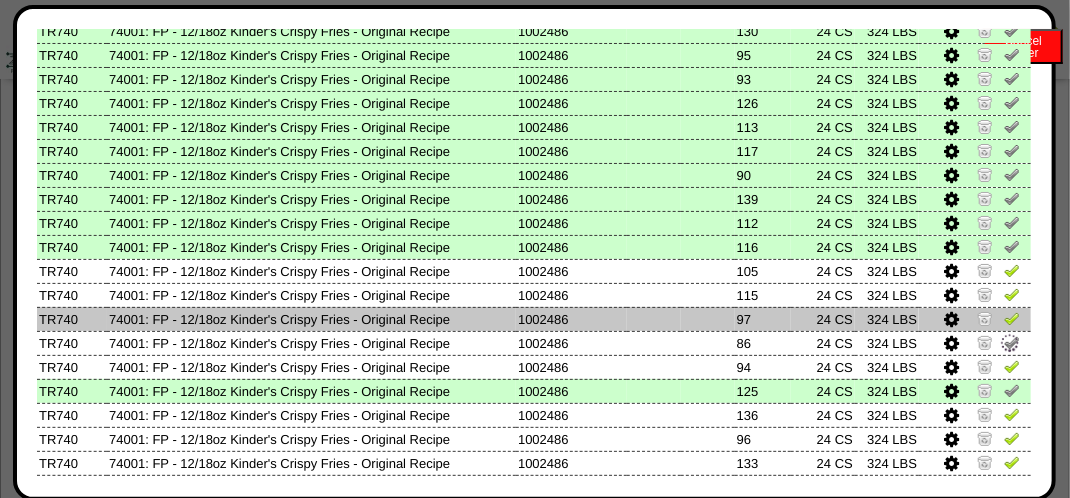 click at bounding box center (1012, 318) 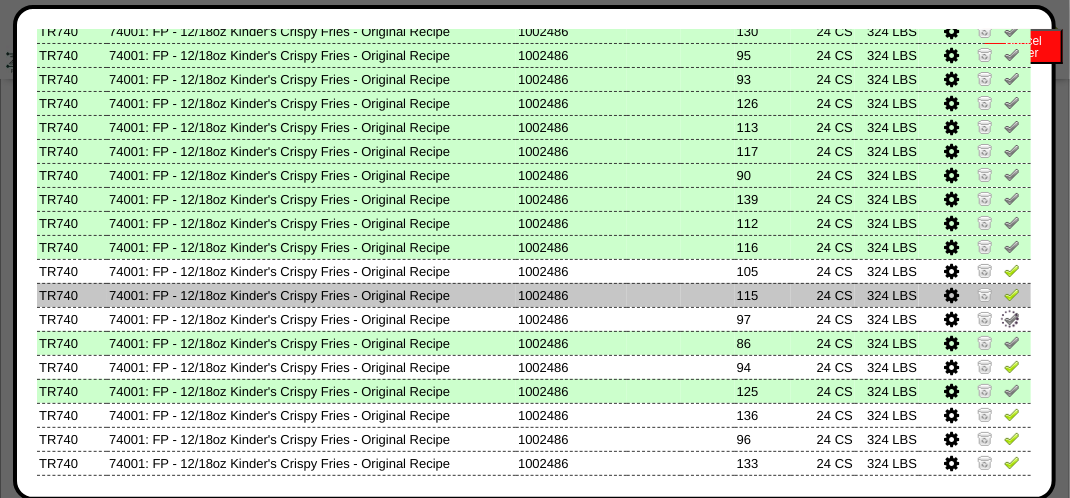 click at bounding box center [1012, 294] 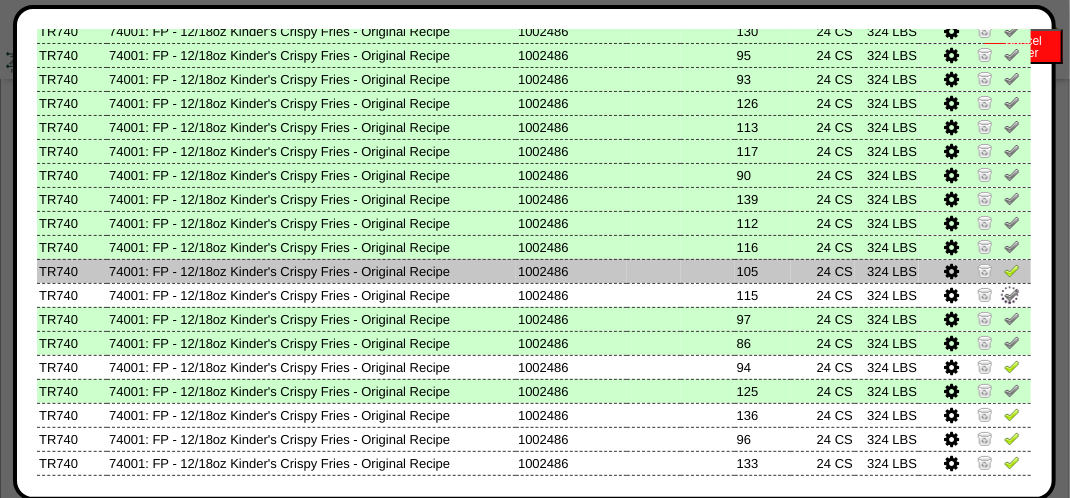 click at bounding box center (1012, 270) 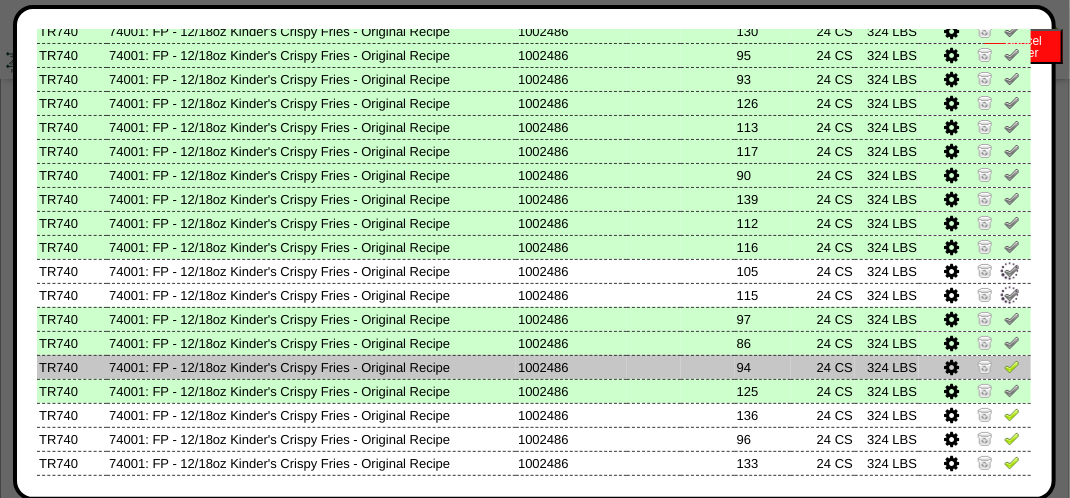 click at bounding box center [1012, 366] 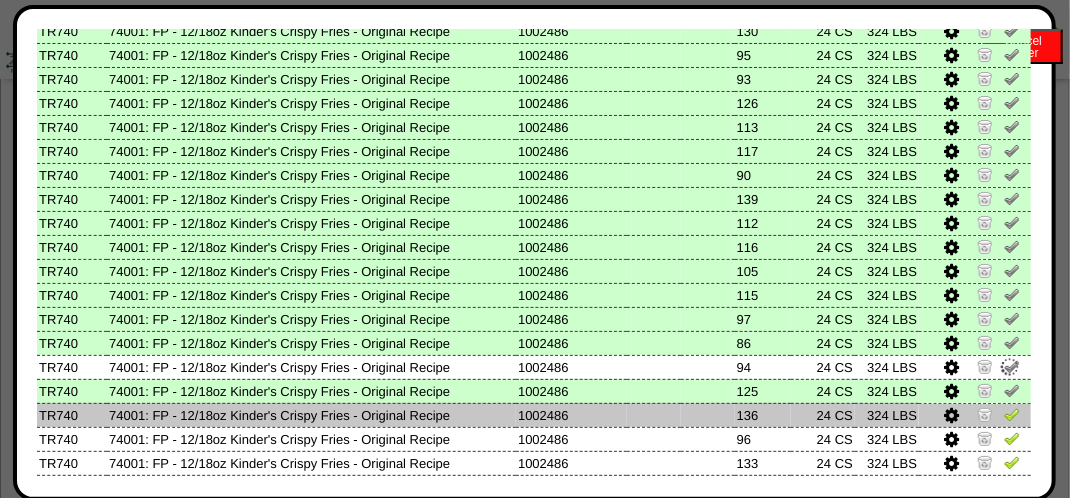 click at bounding box center [975, 415] 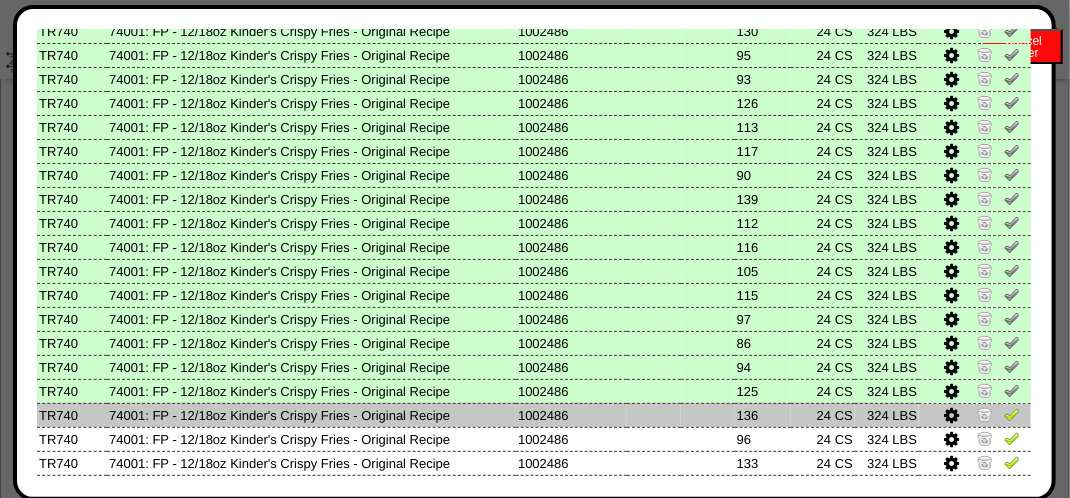 click at bounding box center [1012, 414] 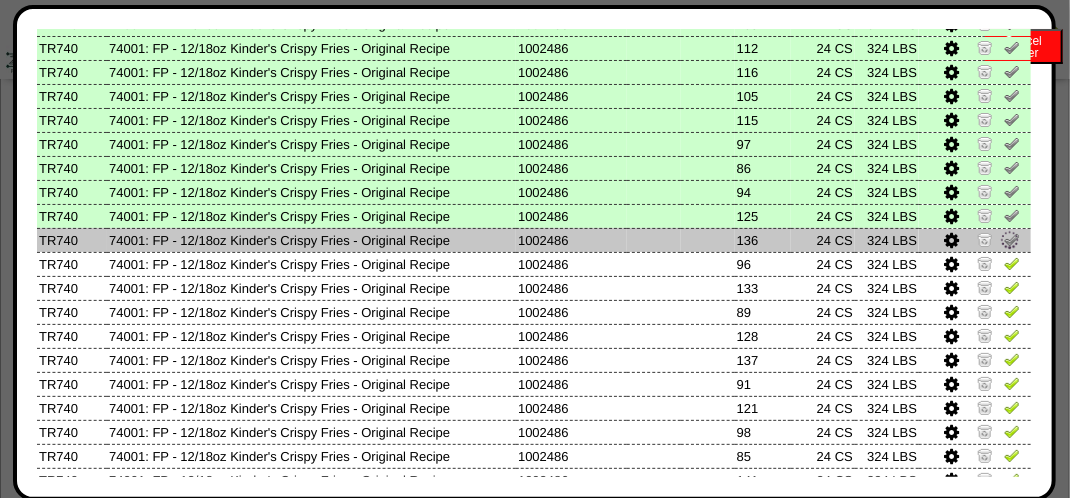 scroll, scrollTop: 500, scrollLeft: 0, axis: vertical 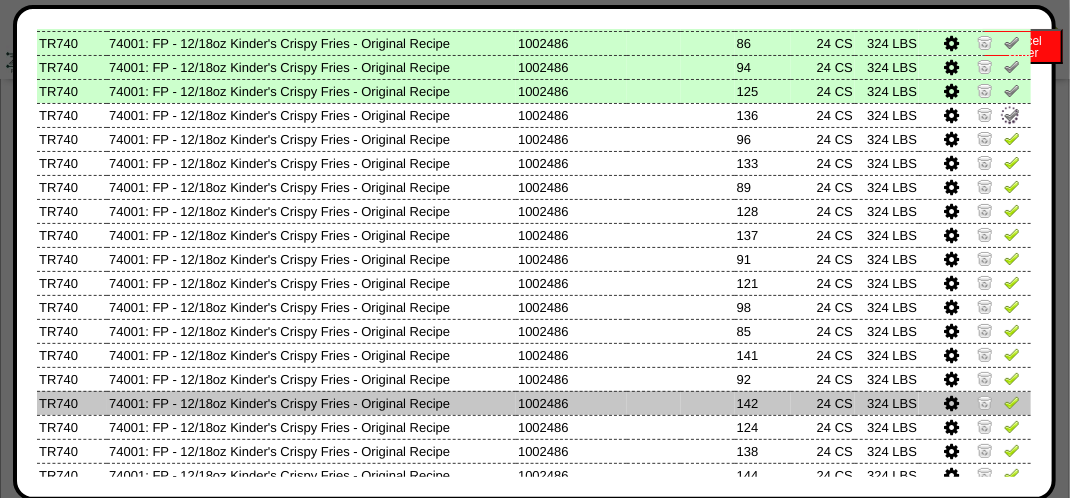 click at bounding box center (1012, 402) 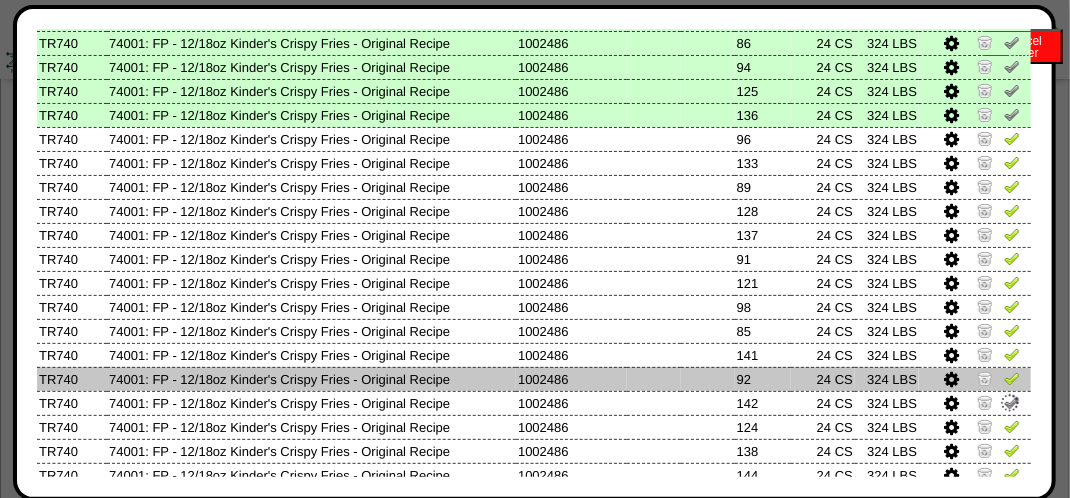 click at bounding box center (1012, 378) 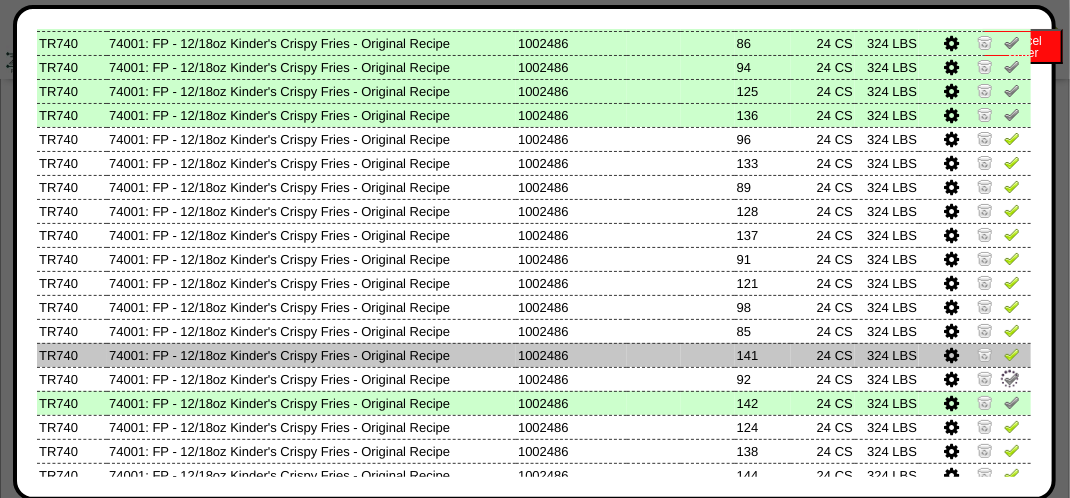 click at bounding box center (1012, 354) 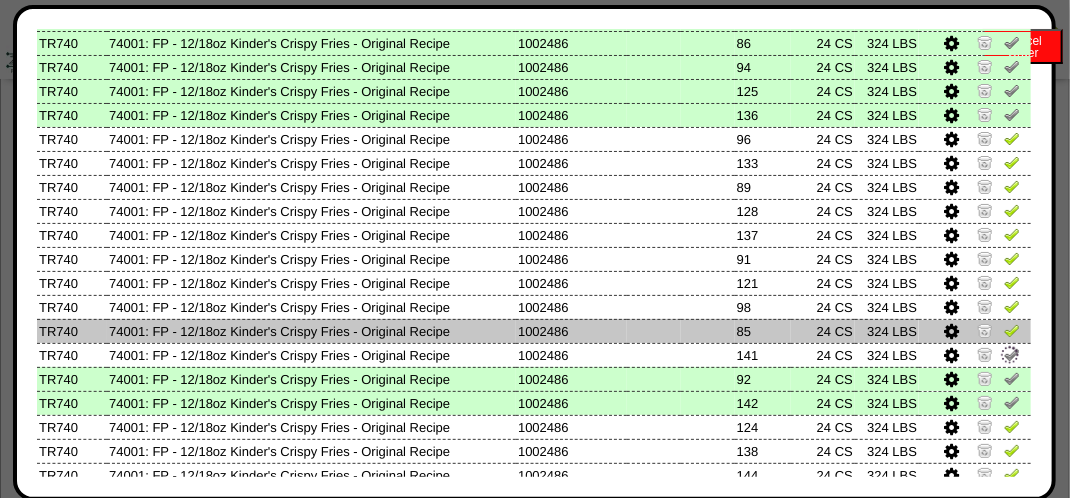 click at bounding box center [1012, 330] 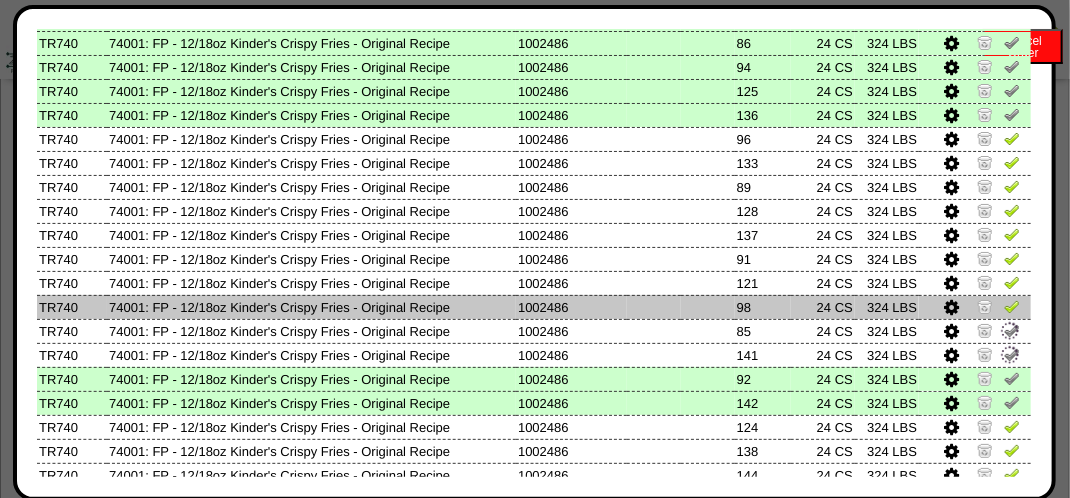 click at bounding box center [975, 307] 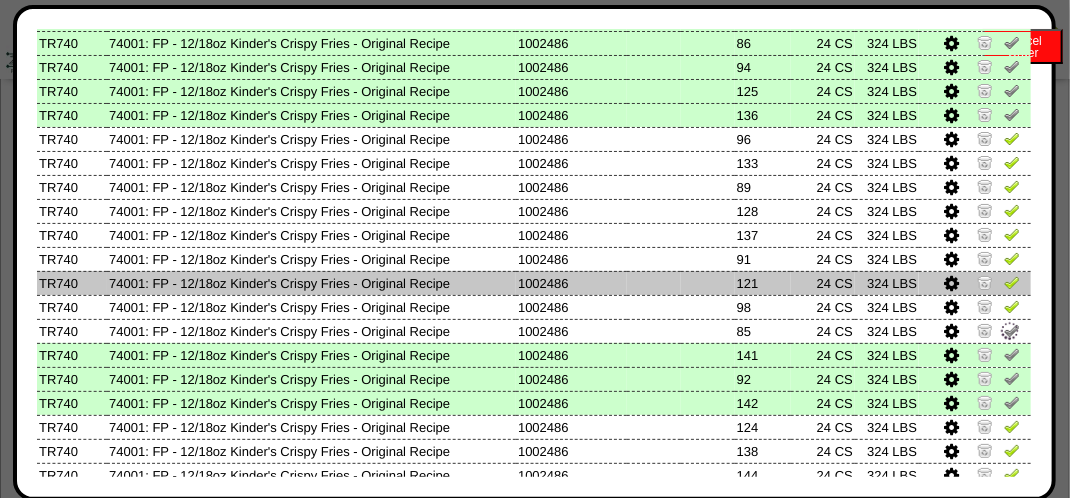 click at bounding box center (1012, 282) 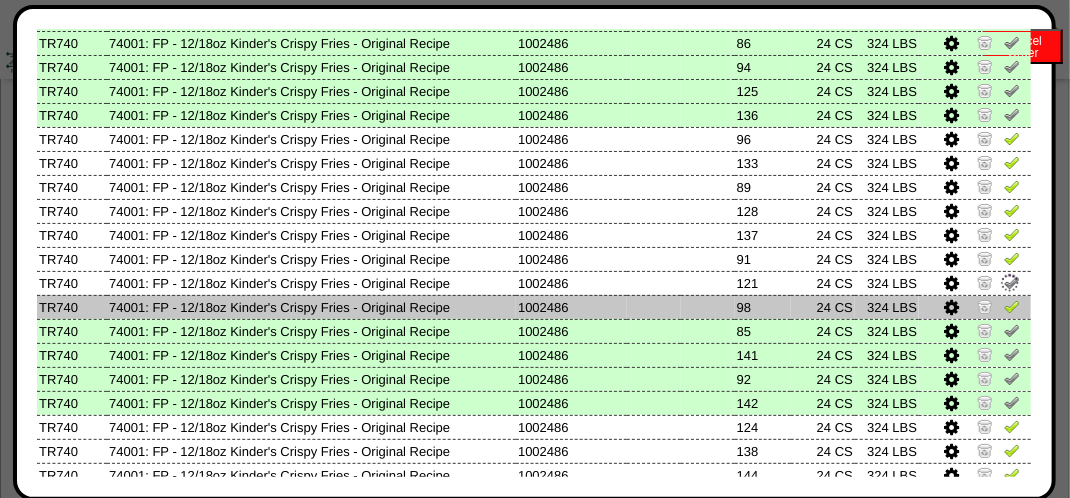 click at bounding box center (1012, 306) 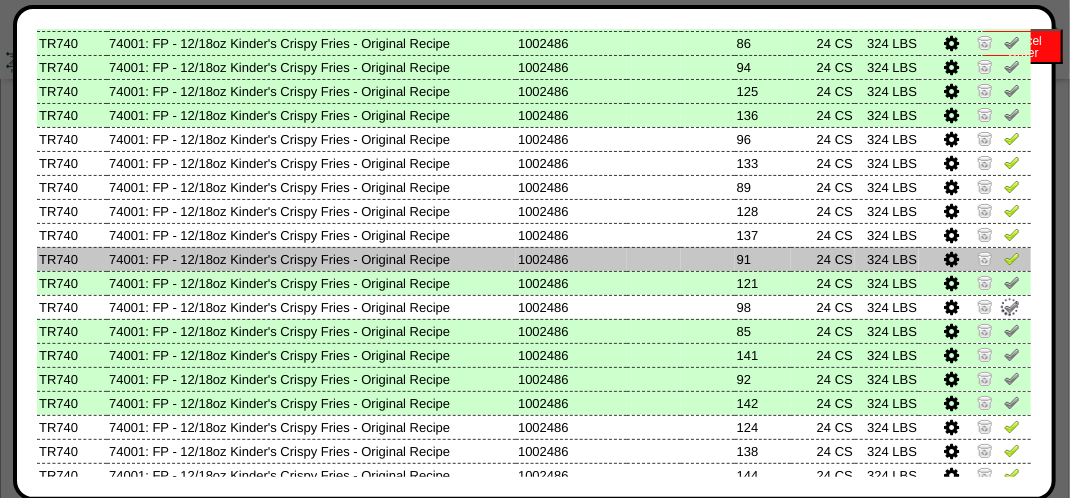 click at bounding box center (975, 259) 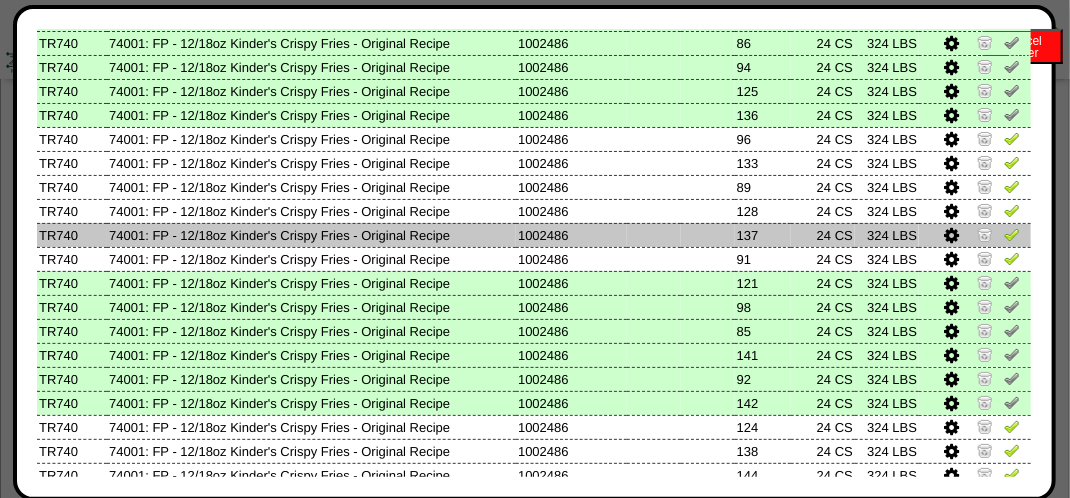 click at bounding box center (1012, 234) 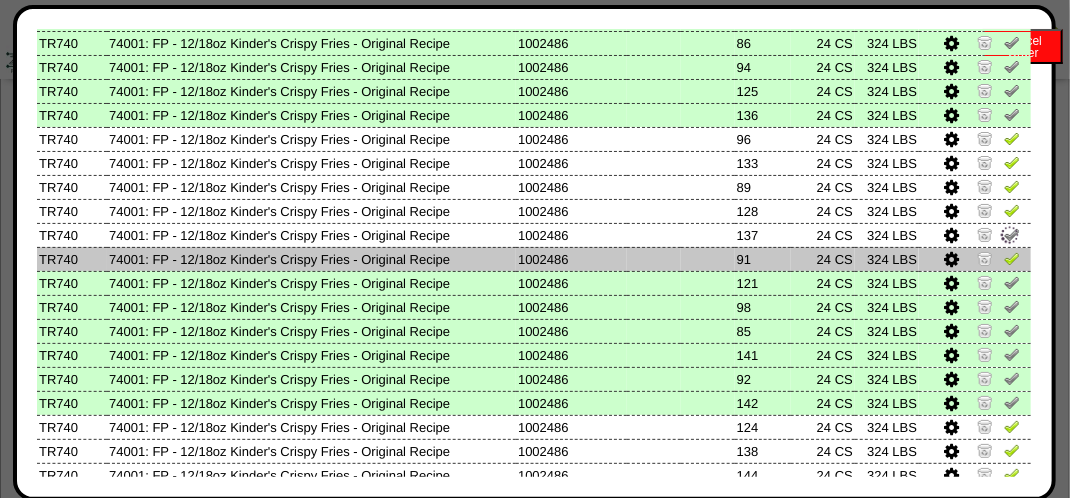 click at bounding box center (1012, 258) 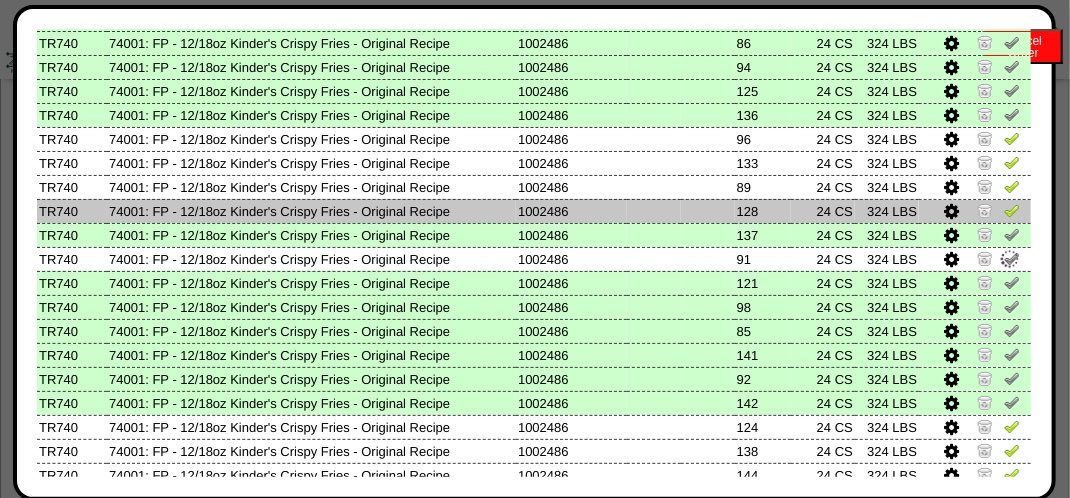 click at bounding box center (1012, 210) 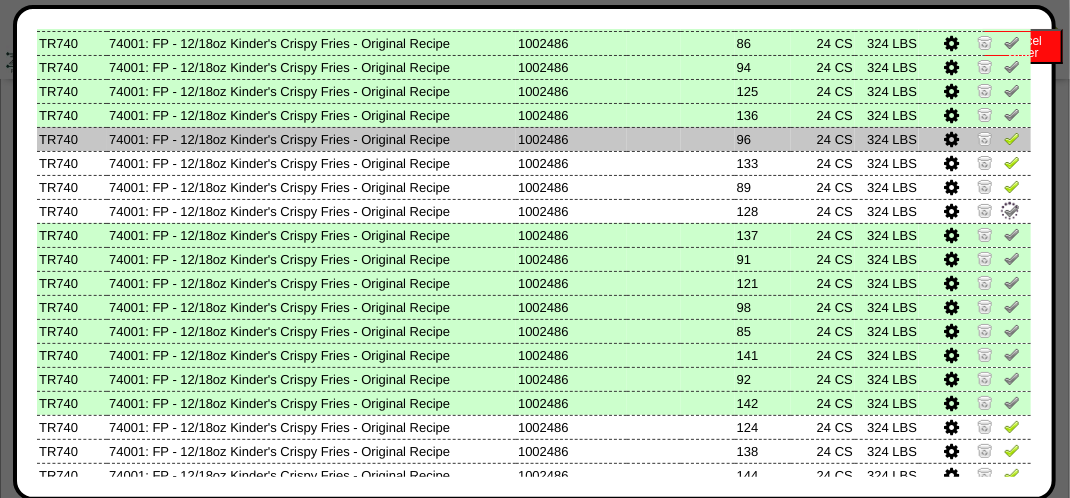drag, startPoint x: 1000, startPoint y: 182, endPoint x: 1000, endPoint y: 150, distance: 32 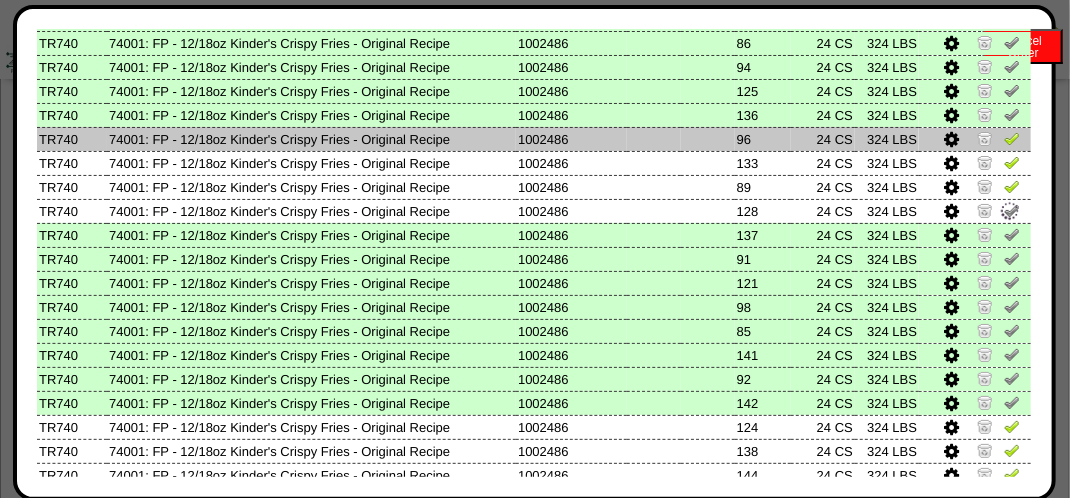click at bounding box center (1012, 186) 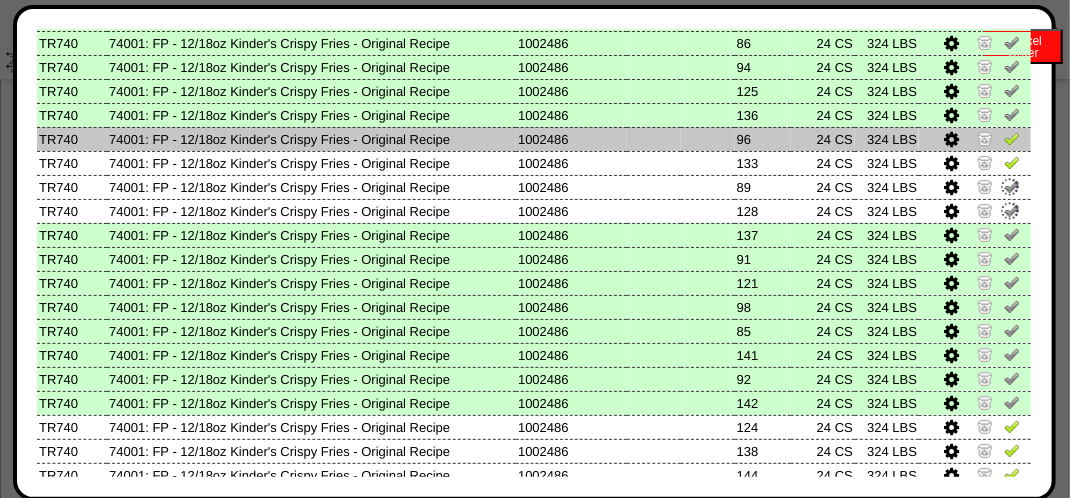 click at bounding box center [1012, 138] 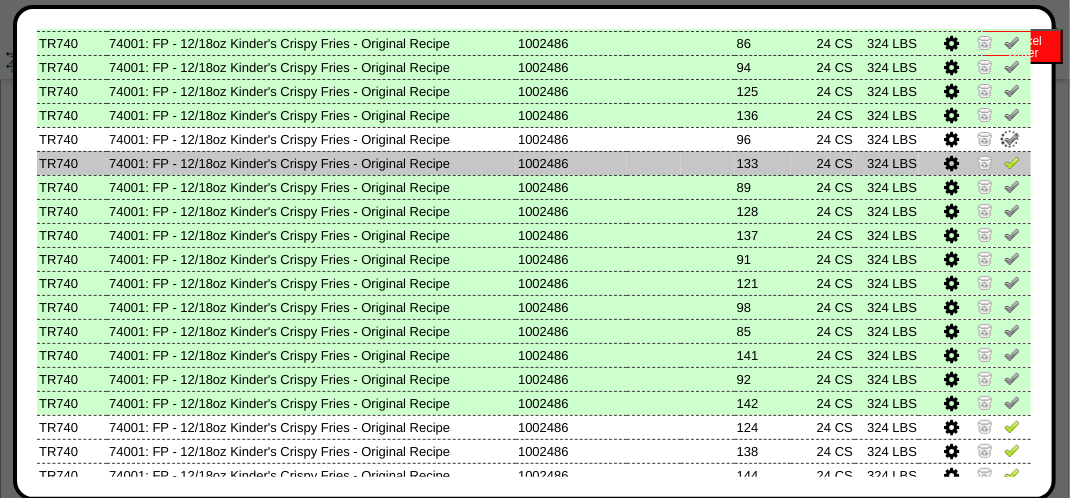 click at bounding box center [1012, 162] 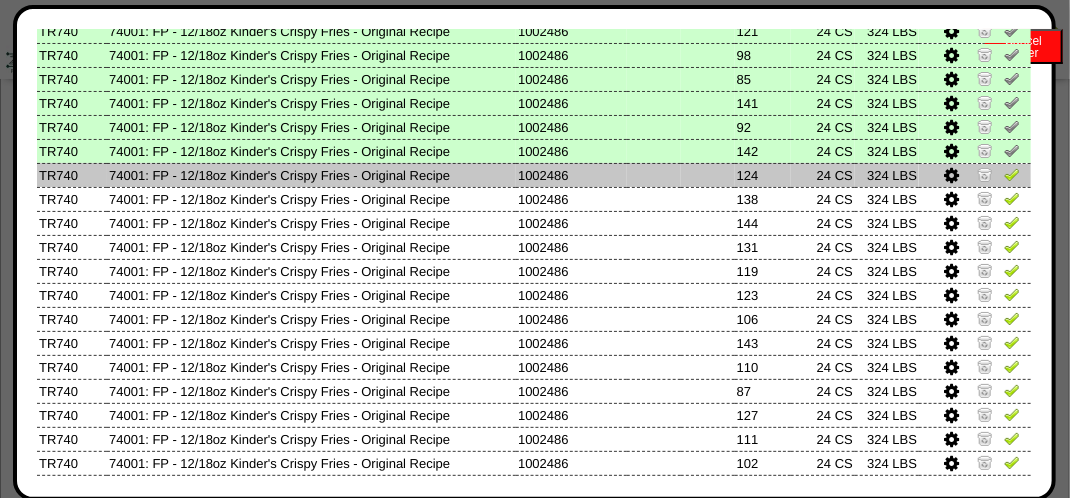scroll, scrollTop: 800, scrollLeft: 0, axis: vertical 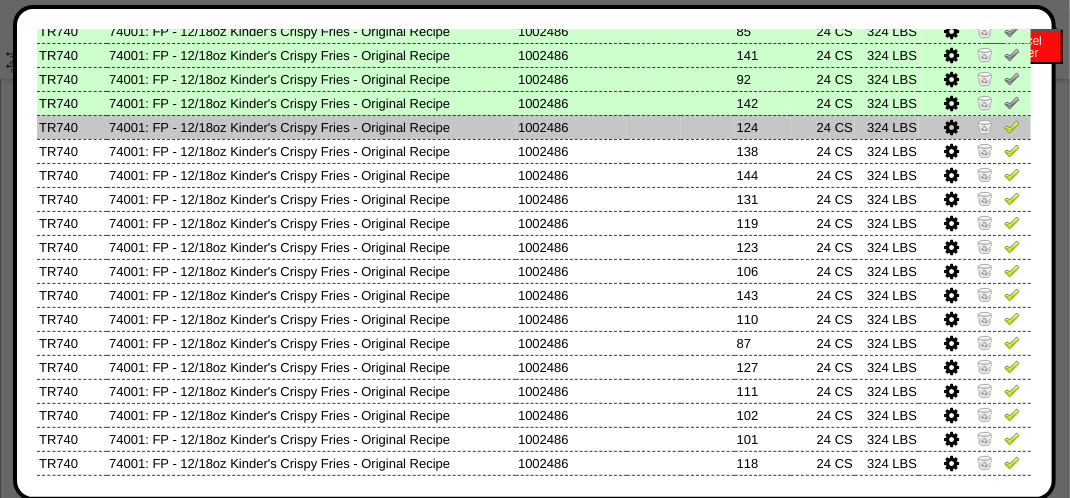 click at bounding box center (1012, 222) 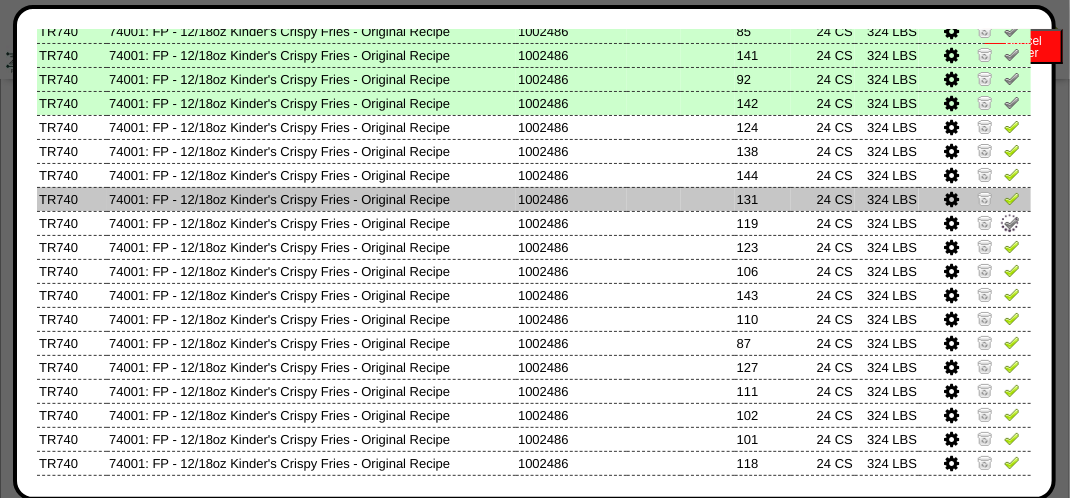 click at bounding box center (1012, 198) 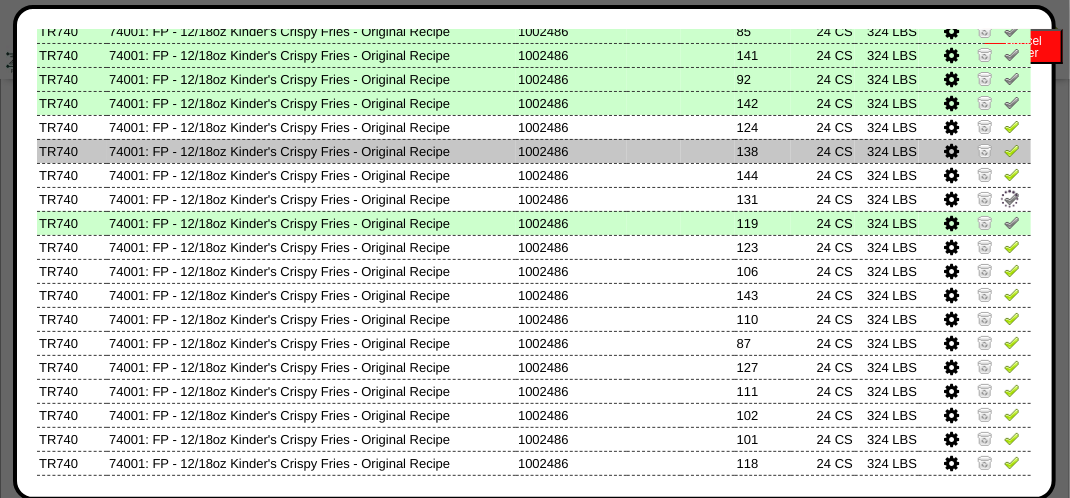 drag, startPoint x: 998, startPoint y: 179, endPoint x: 1000, endPoint y: 159, distance: 20.09975 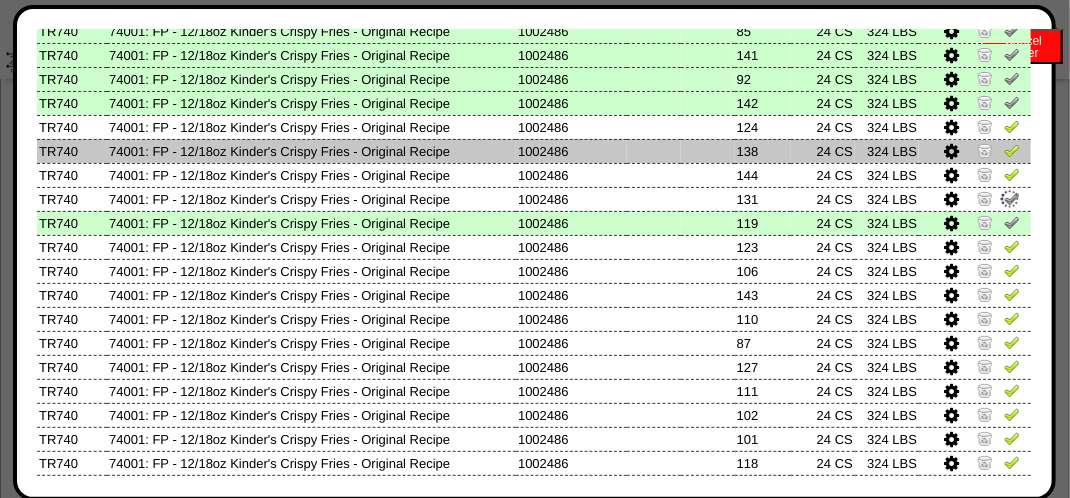 click at bounding box center (1012, 174) 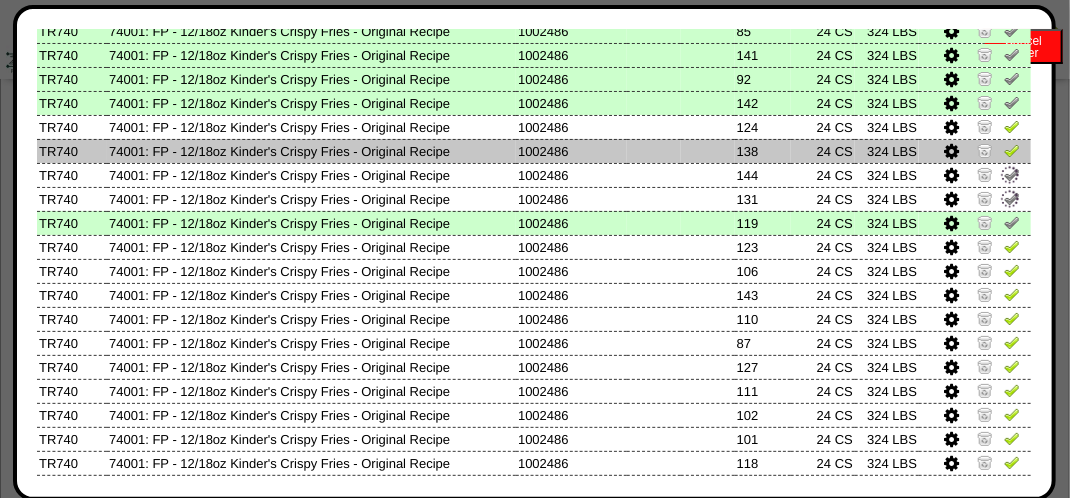 click at bounding box center (1012, 150) 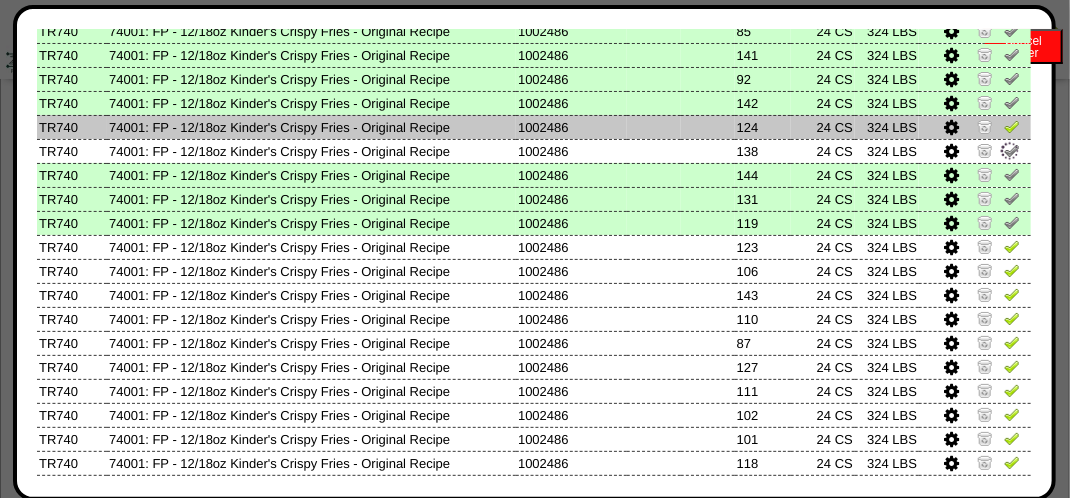 click at bounding box center (1012, 126) 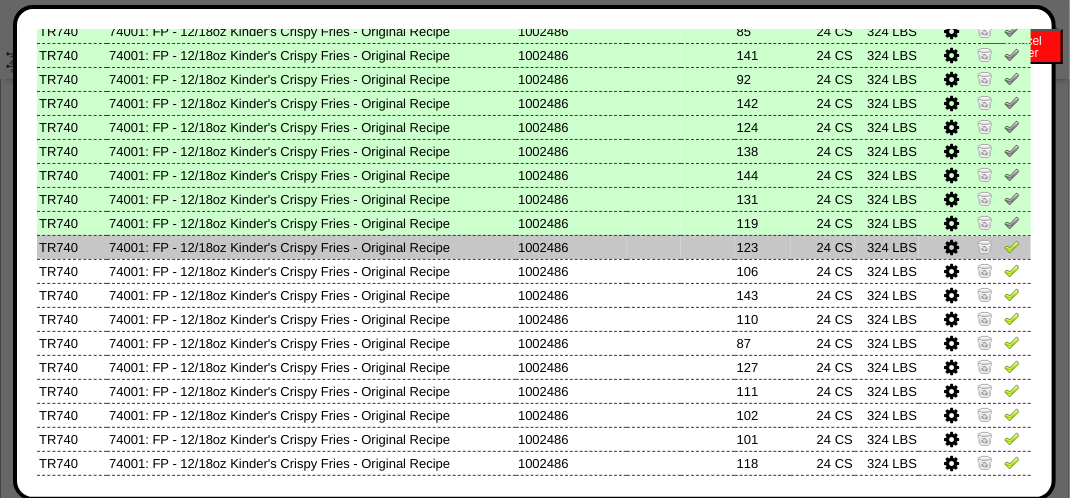 click at bounding box center [1012, 246] 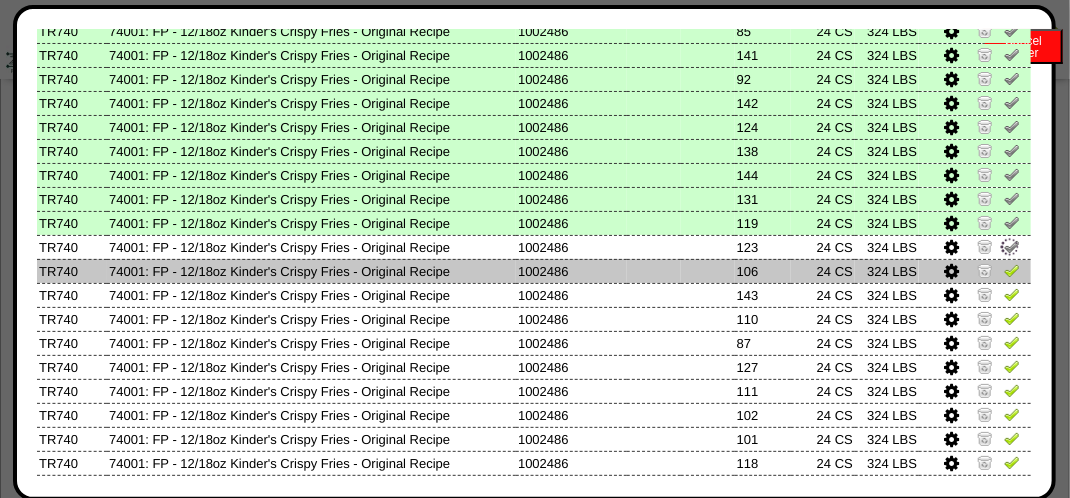 click at bounding box center [1012, 270] 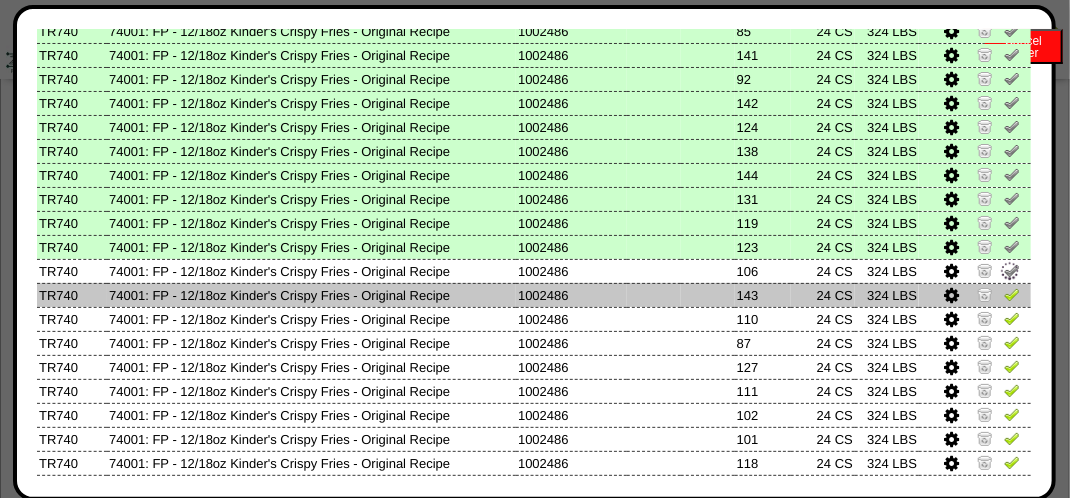 click at bounding box center [1012, 294] 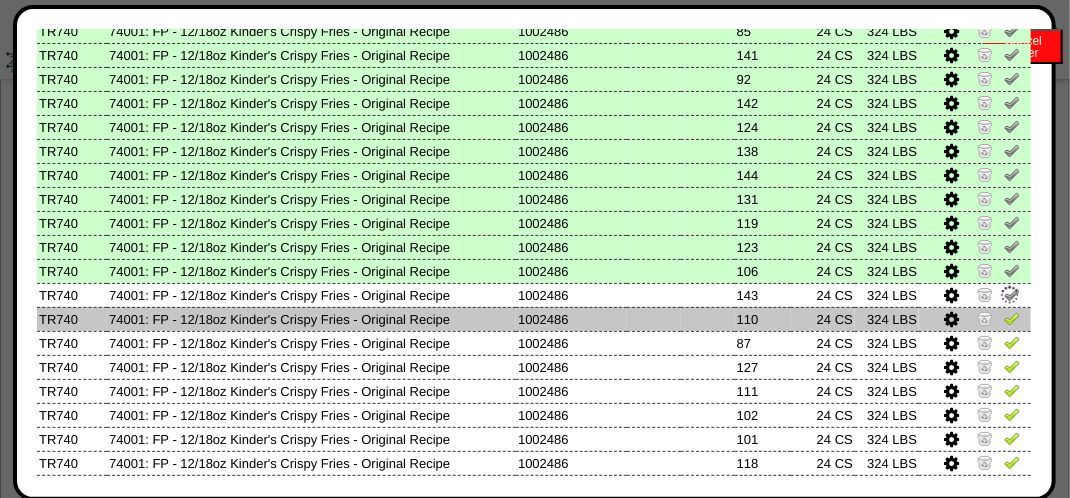 click at bounding box center [1012, 318] 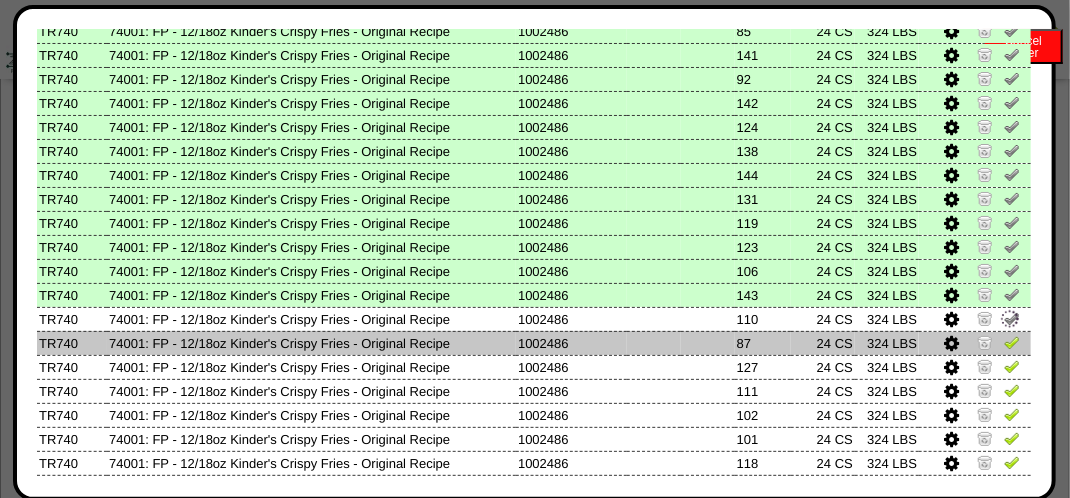 click at bounding box center [1012, 342] 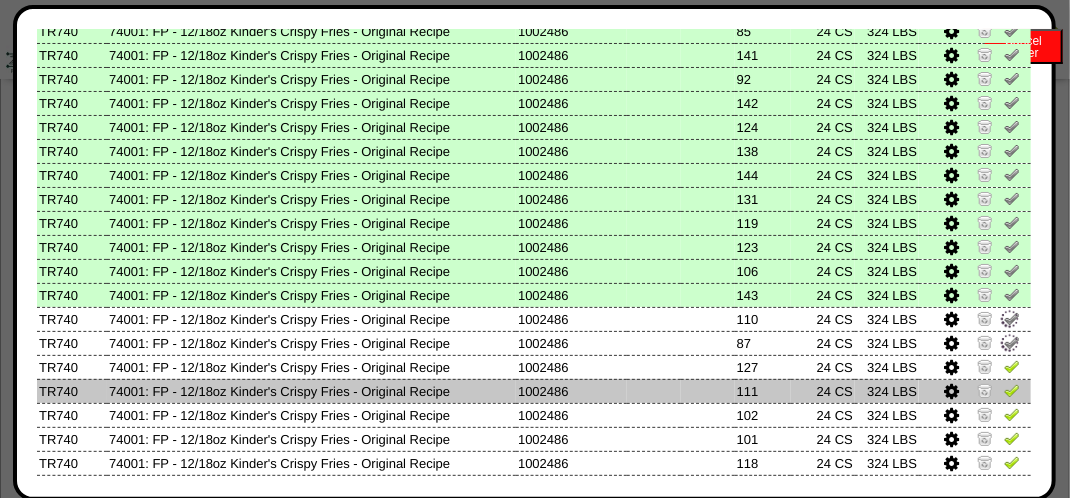click at bounding box center [1012, 390] 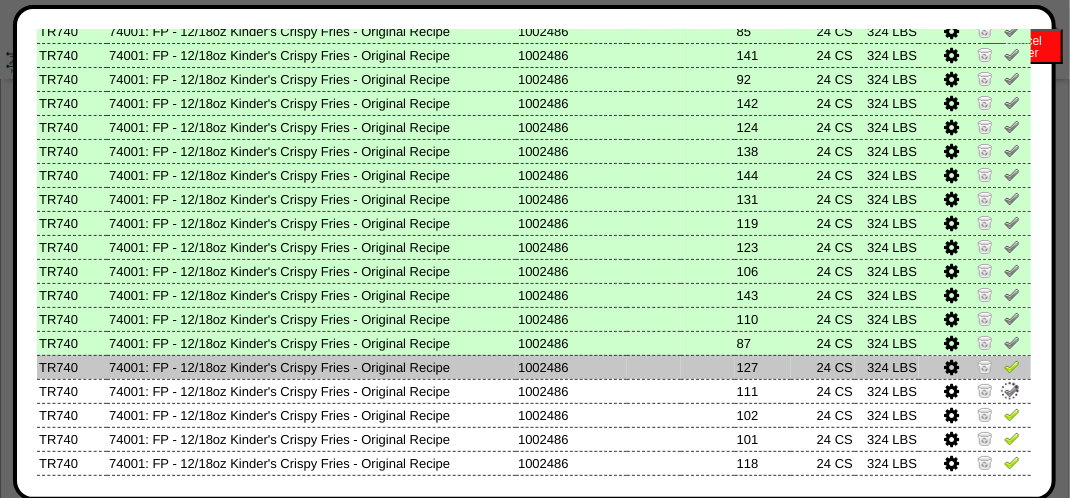 click at bounding box center [1012, 366] 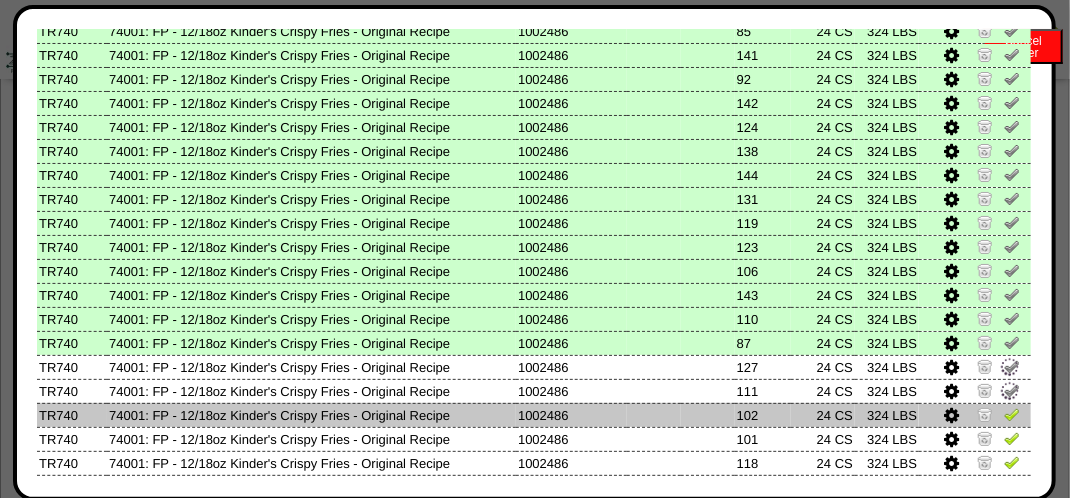 click at bounding box center (1012, 414) 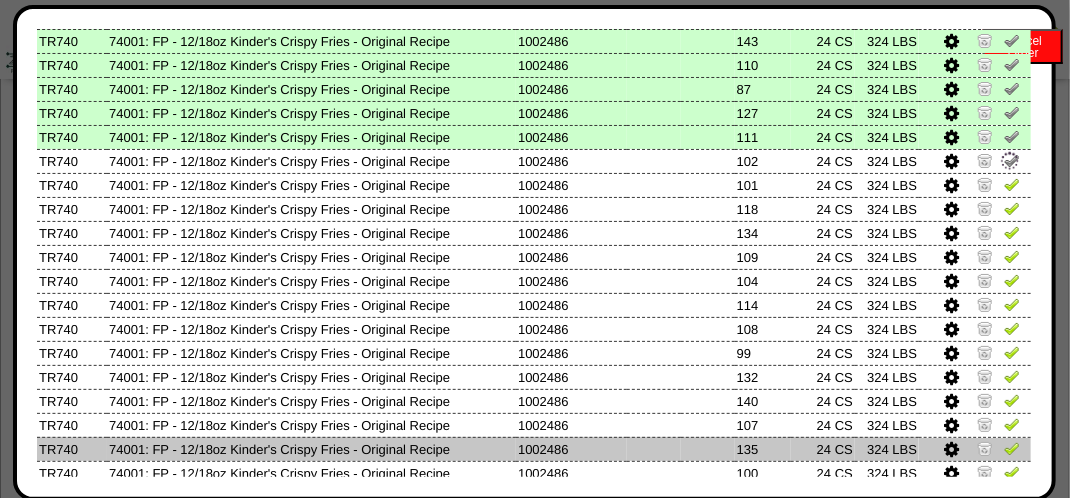 scroll, scrollTop: 1100, scrollLeft: 0, axis: vertical 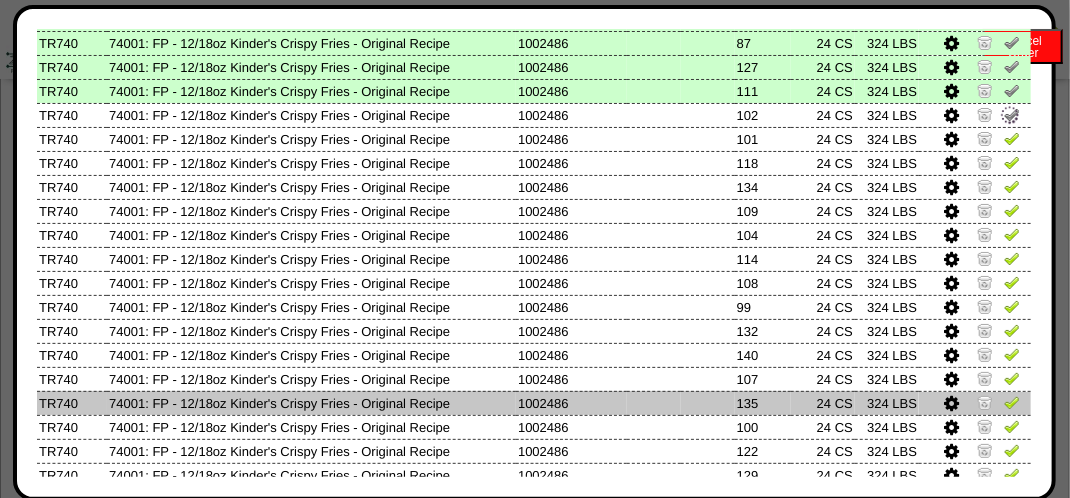 click at bounding box center [1012, 402] 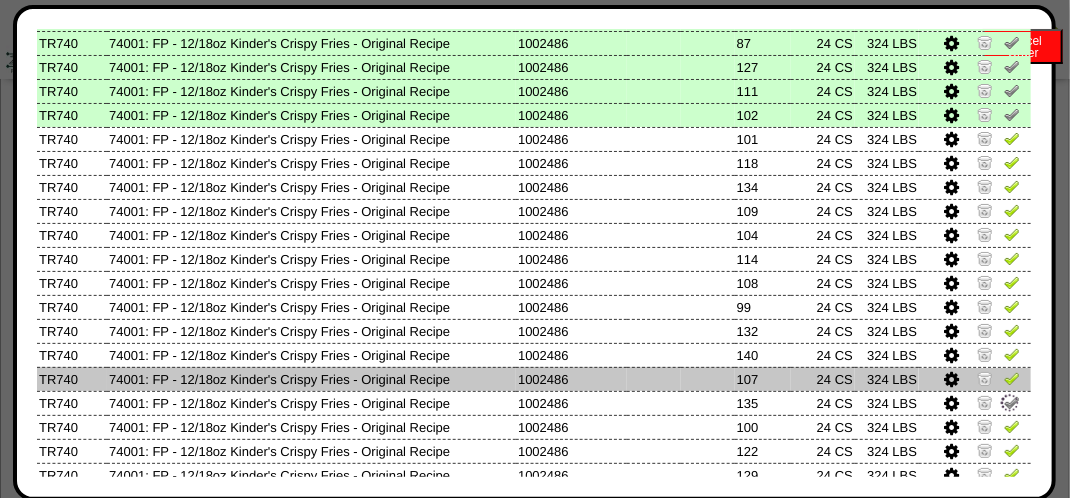 click at bounding box center (1012, 378) 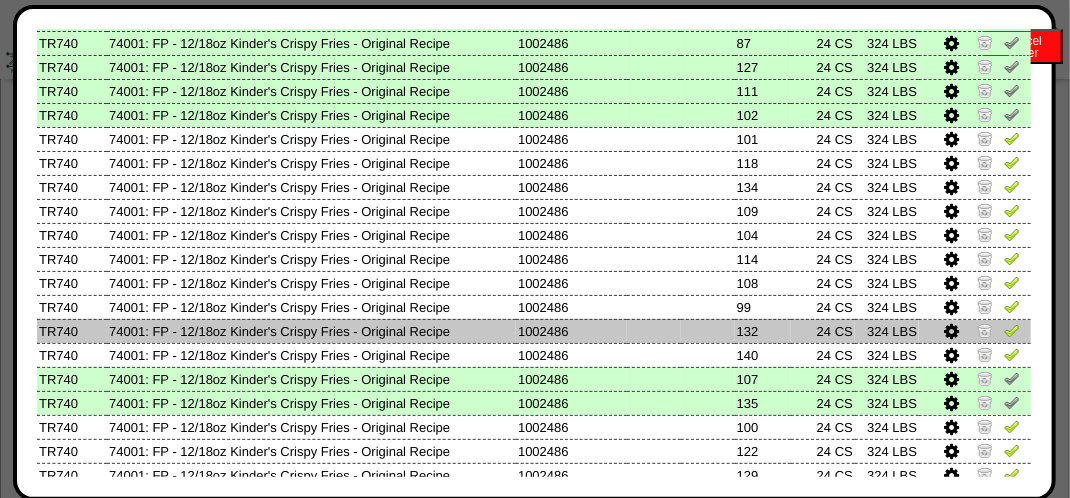 click at bounding box center [975, 331] 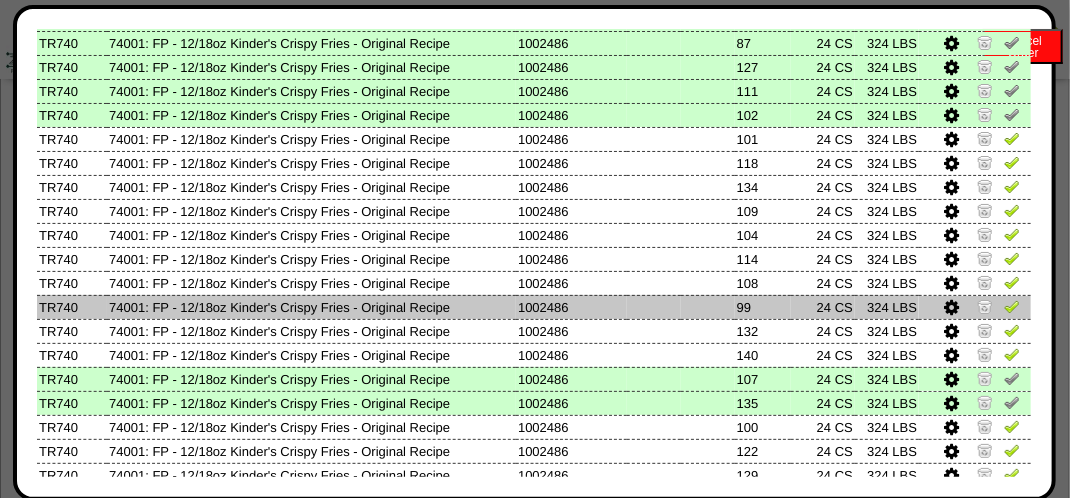 click at bounding box center [1012, 330] 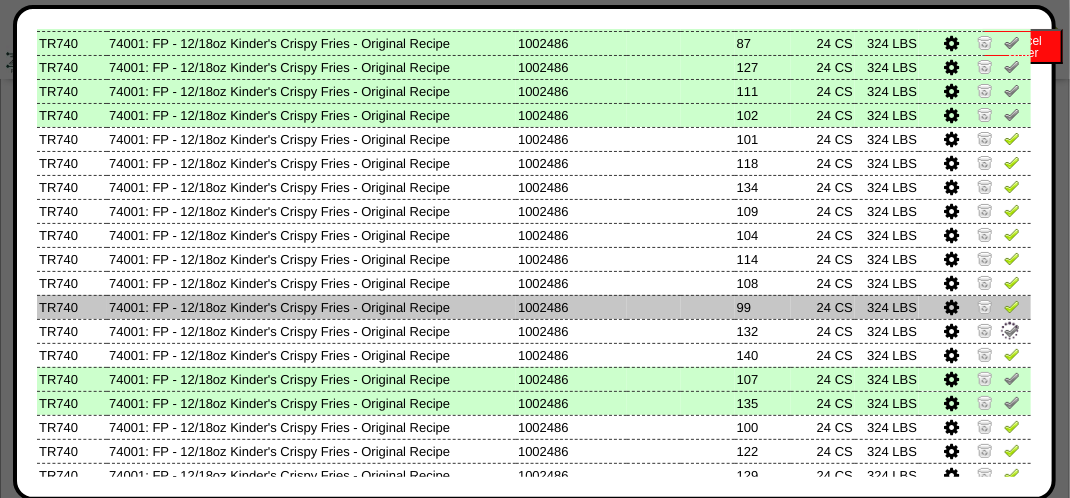 click at bounding box center (1012, 306) 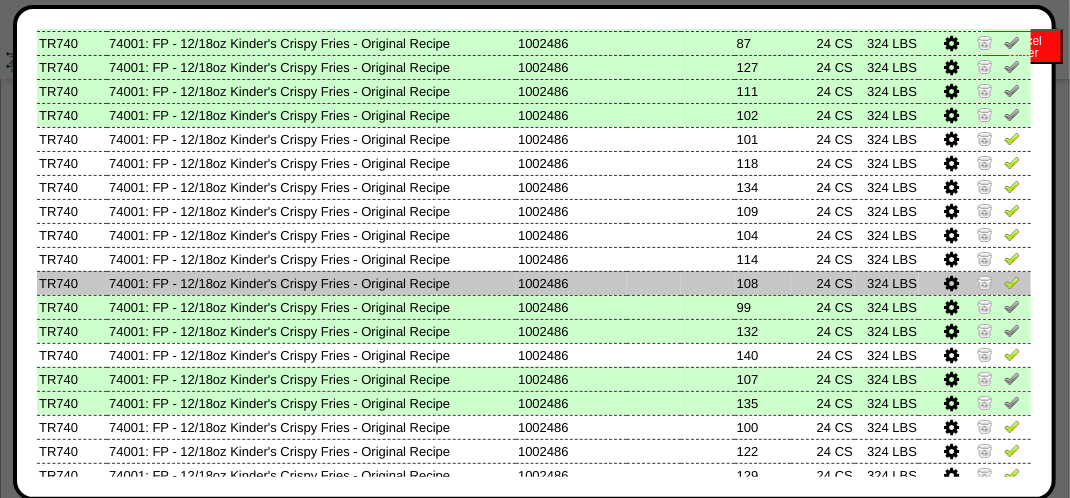 click at bounding box center [1012, 282] 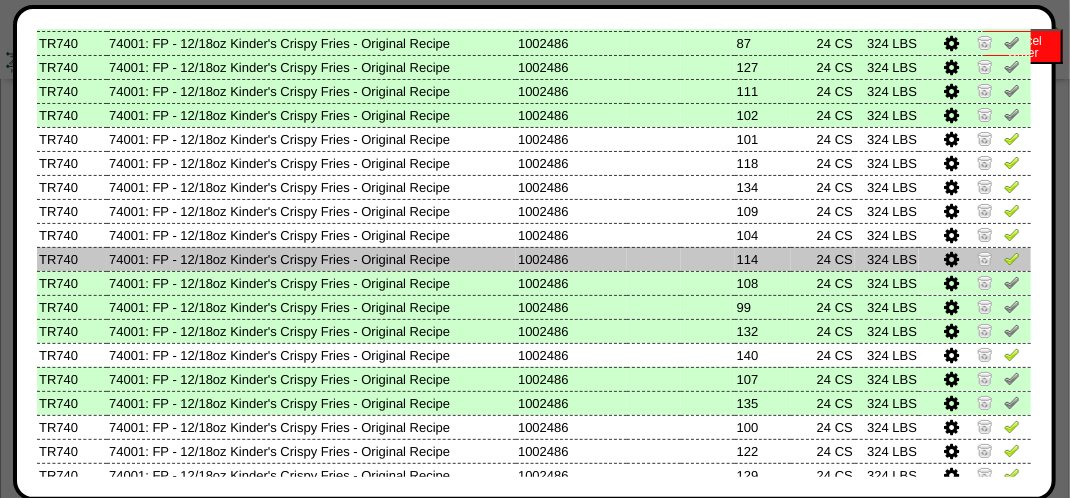 click at bounding box center [1012, 258] 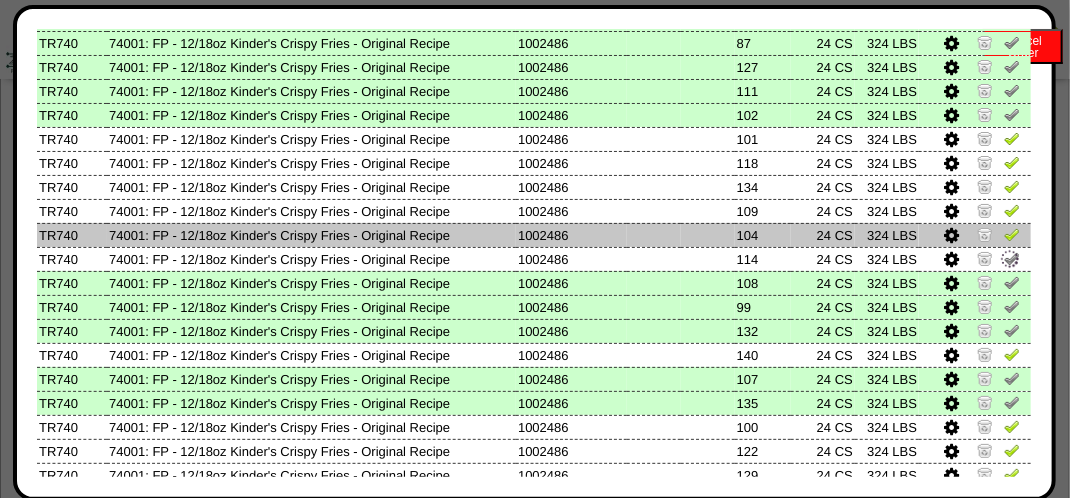 click at bounding box center [1012, 234] 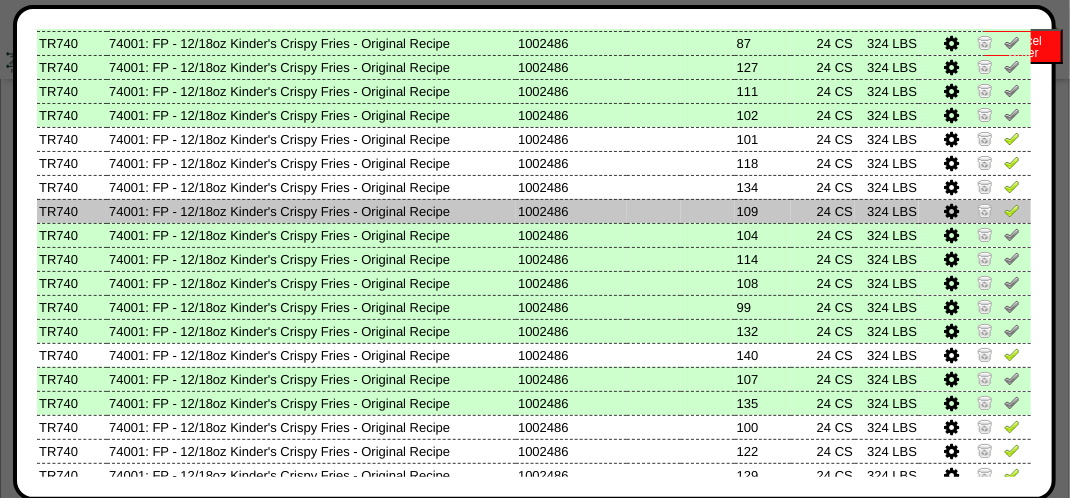 click at bounding box center [1012, 210] 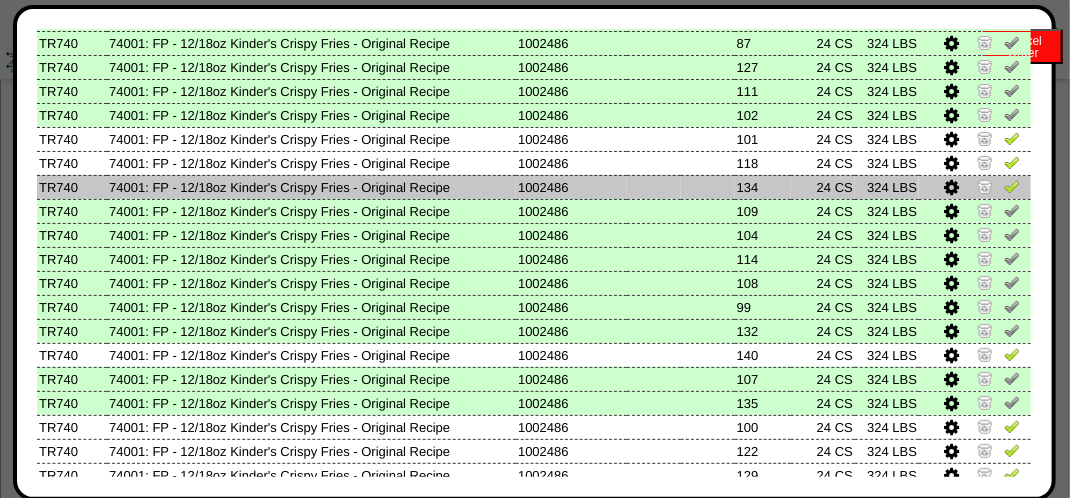 click at bounding box center (1012, 186) 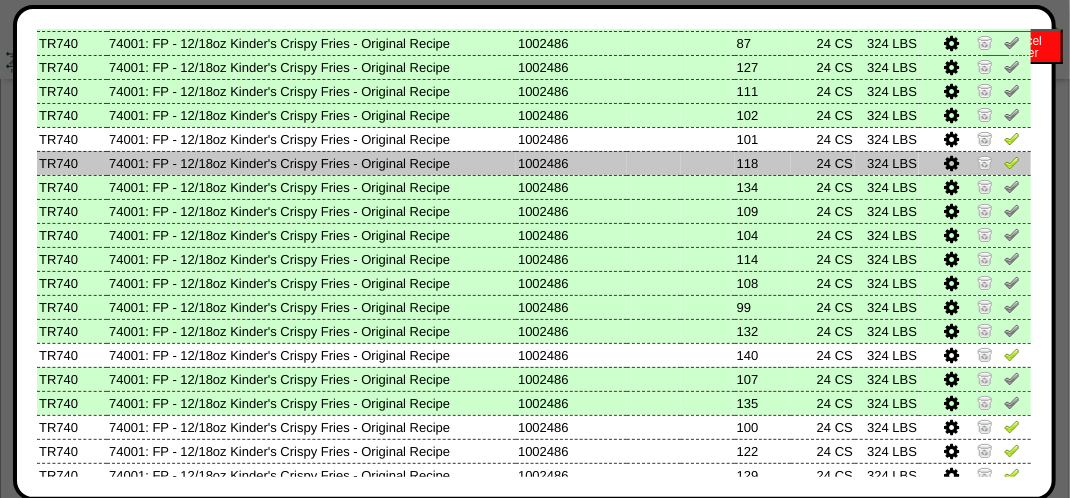 click at bounding box center (1012, 162) 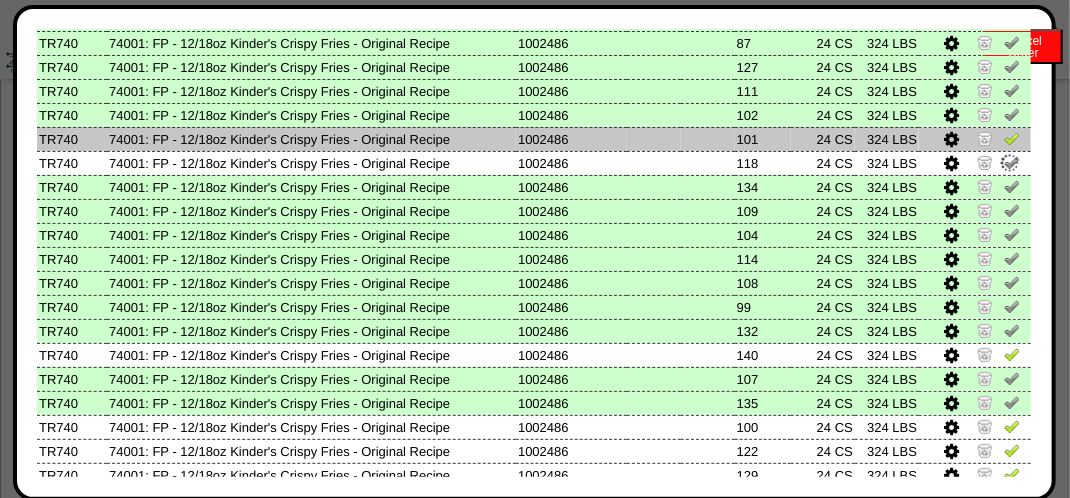 click at bounding box center [1012, 138] 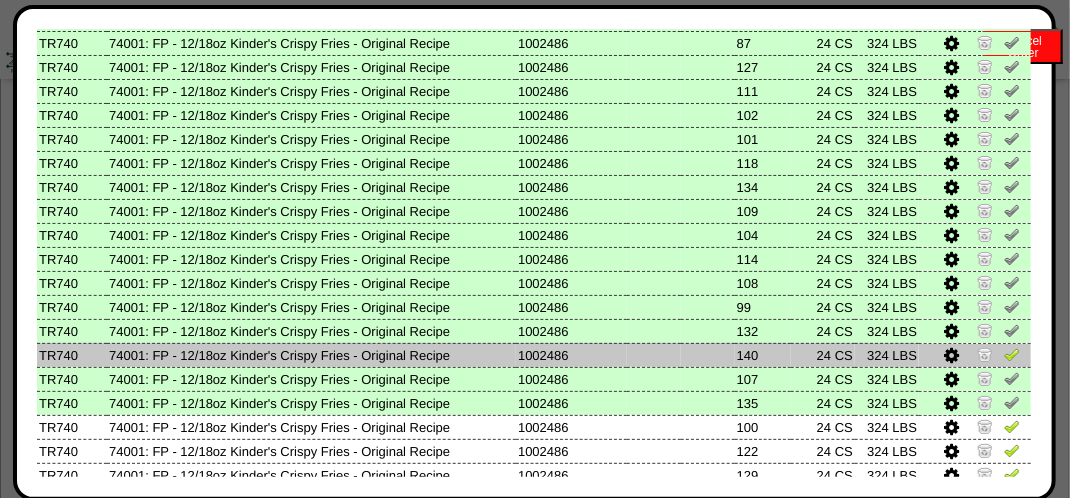 click at bounding box center [1012, 354] 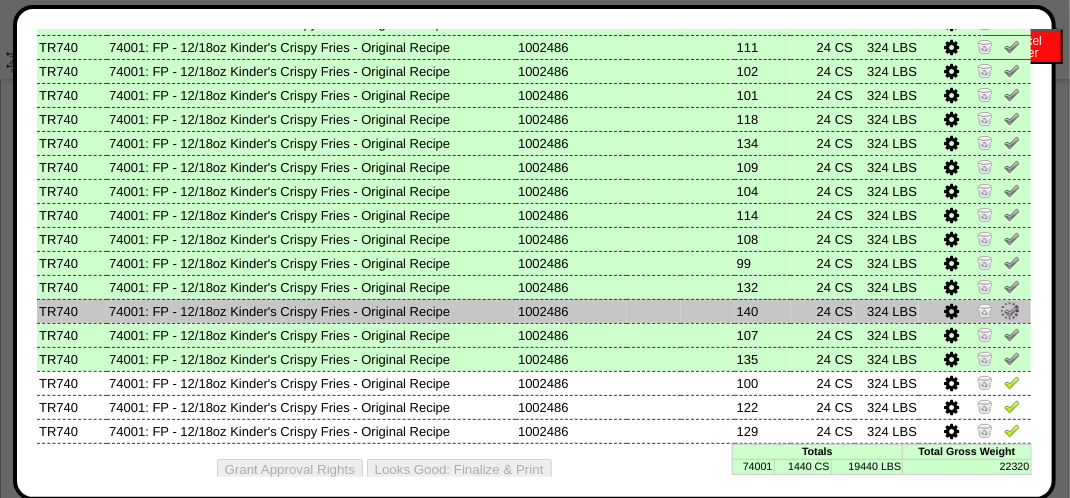scroll, scrollTop: 1165, scrollLeft: 0, axis: vertical 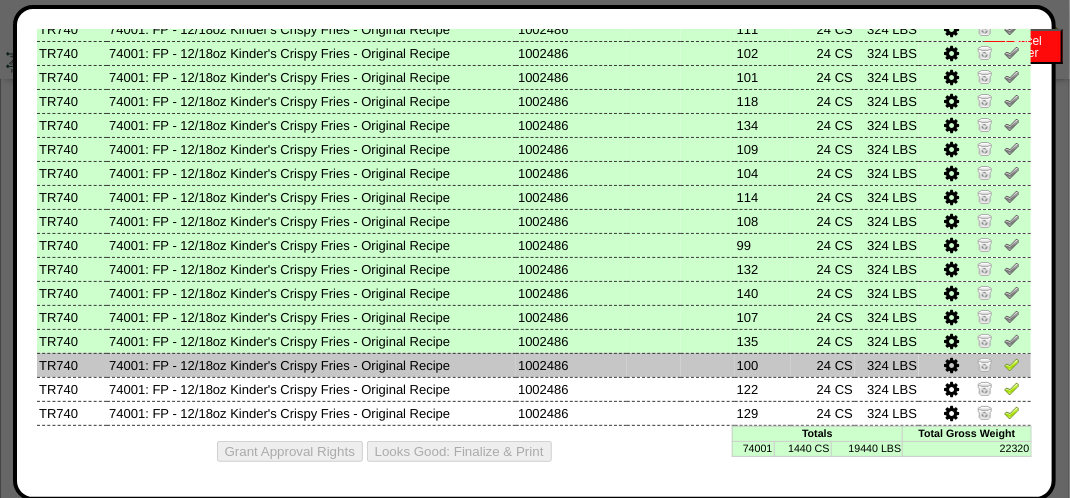 click at bounding box center [1012, 364] 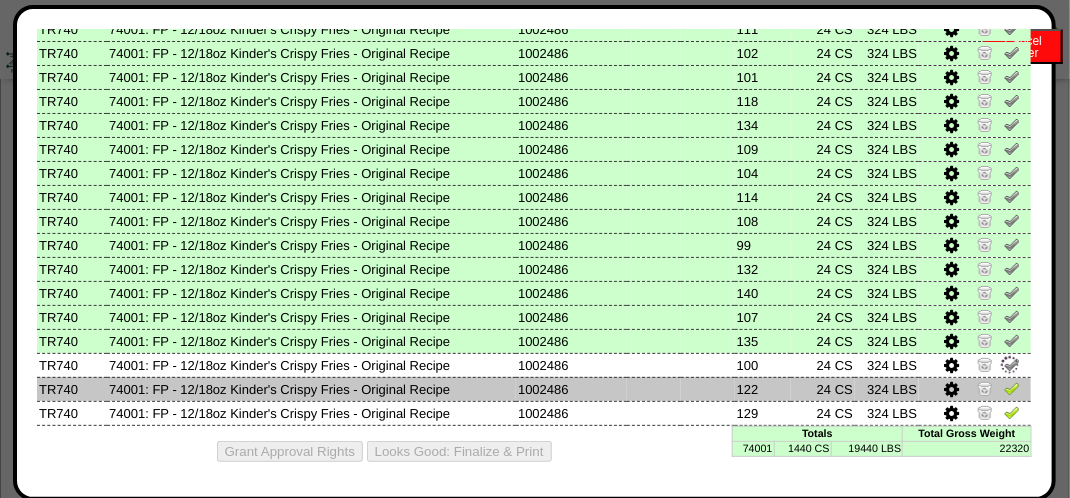 click at bounding box center [1012, 388] 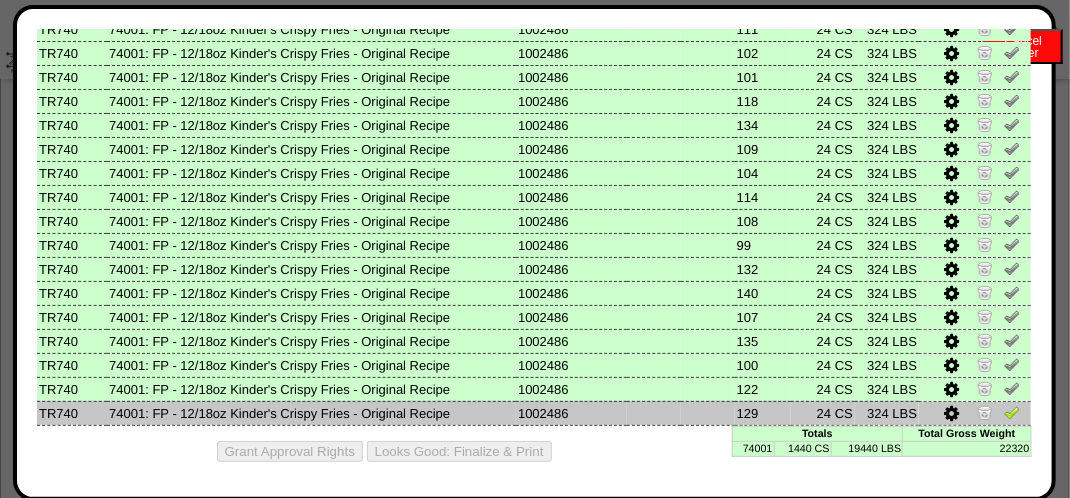 click at bounding box center (1012, 412) 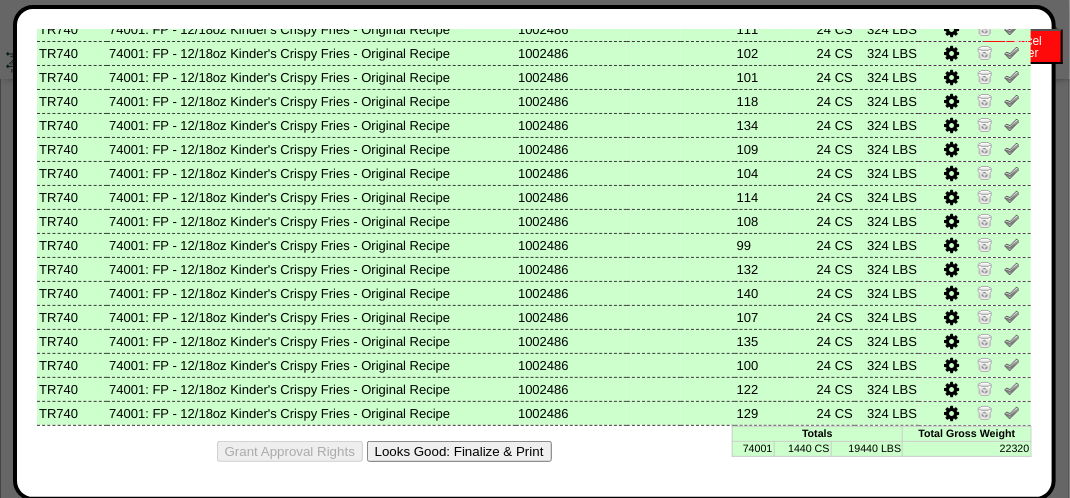click on "Looks Good: Finalize & Print" at bounding box center [459, 451] 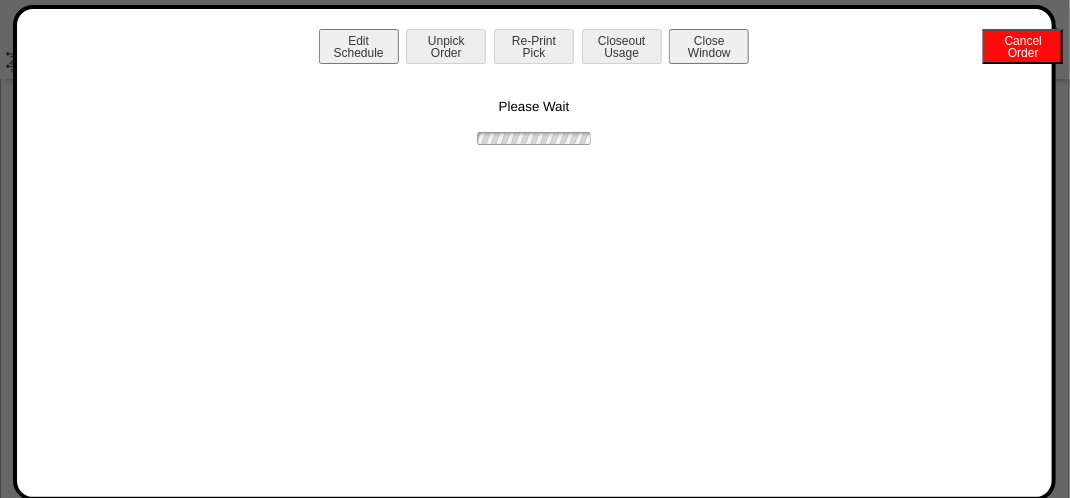 scroll, scrollTop: 0, scrollLeft: 0, axis: both 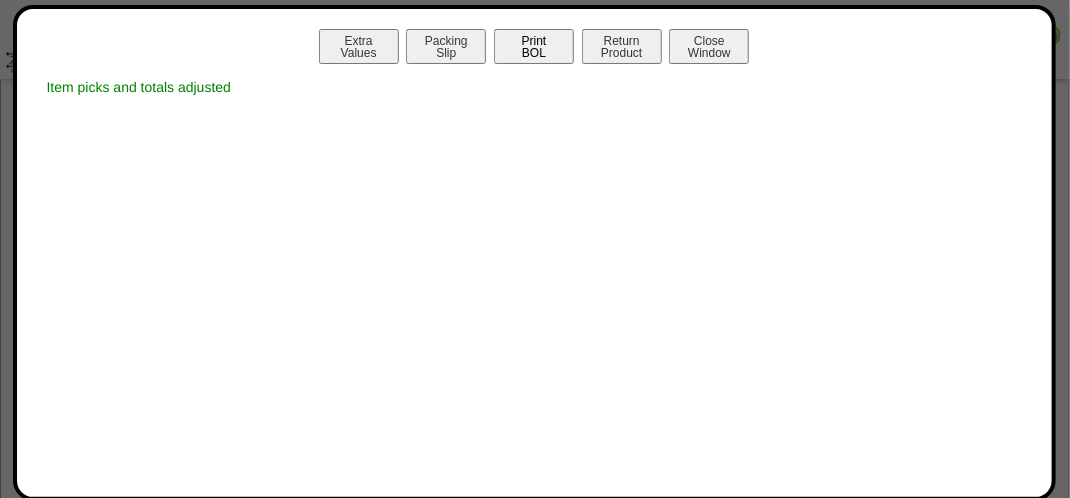 click on "Print BOL" at bounding box center (534, 46) 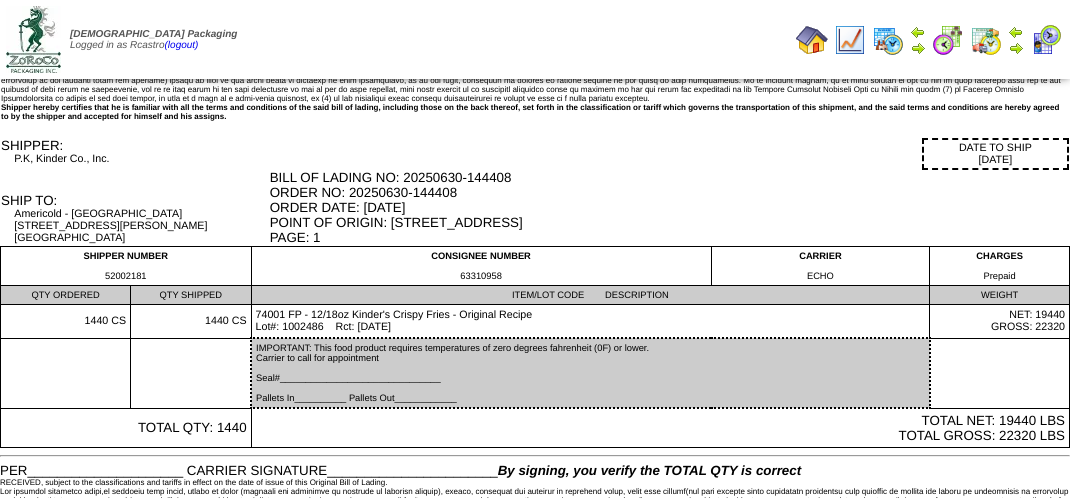 scroll, scrollTop: 0, scrollLeft: 0, axis: both 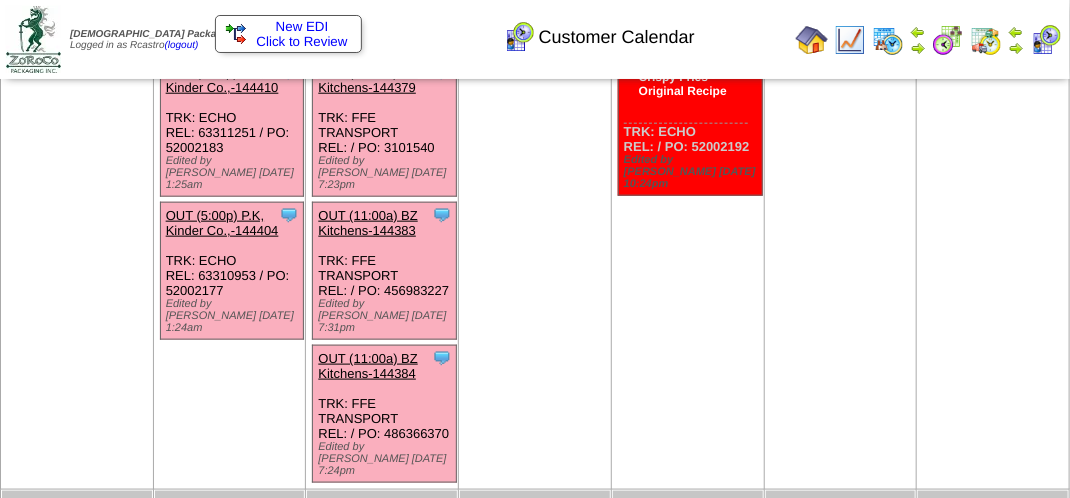click on "OUT
(5:00p)
P.K, Kinder Co.,-144404" at bounding box center (222, 223) 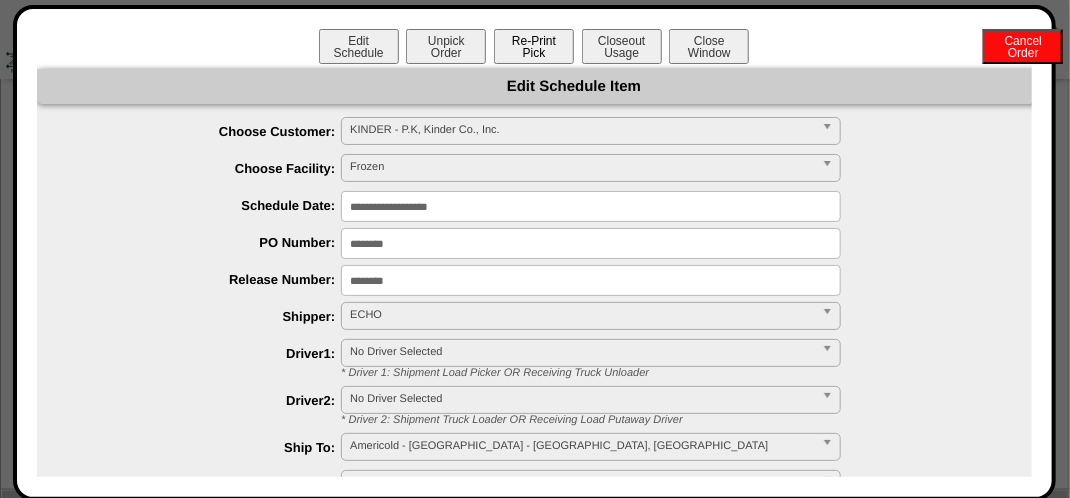 click on "Re-Print Pick" at bounding box center [534, 46] 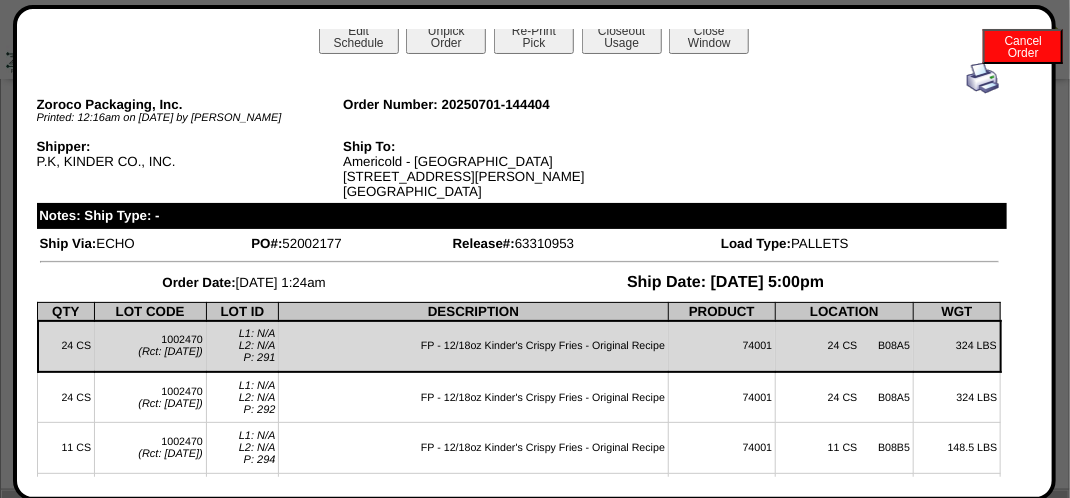 scroll, scrollTop: 0, scrollLeft: 0, axis: both 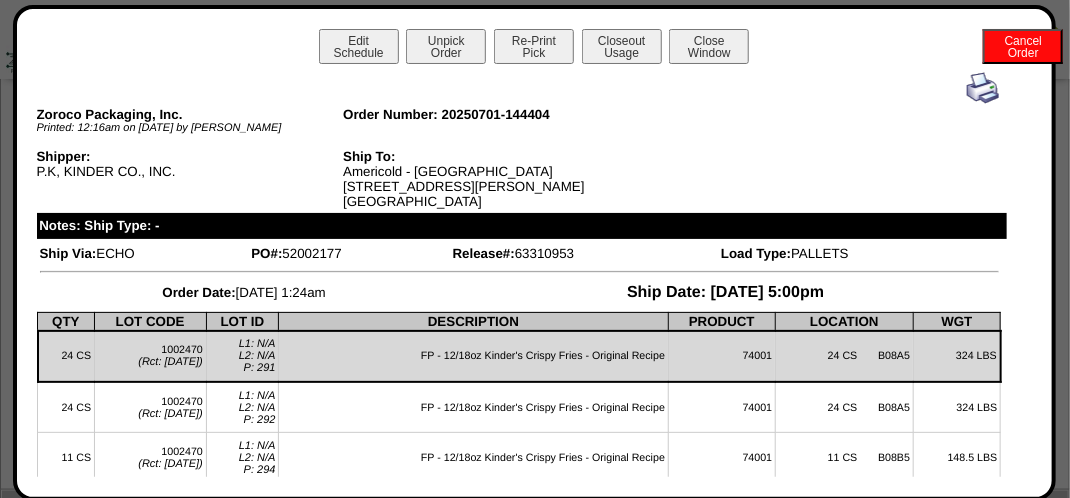 click at bounding box center (983, 88) 